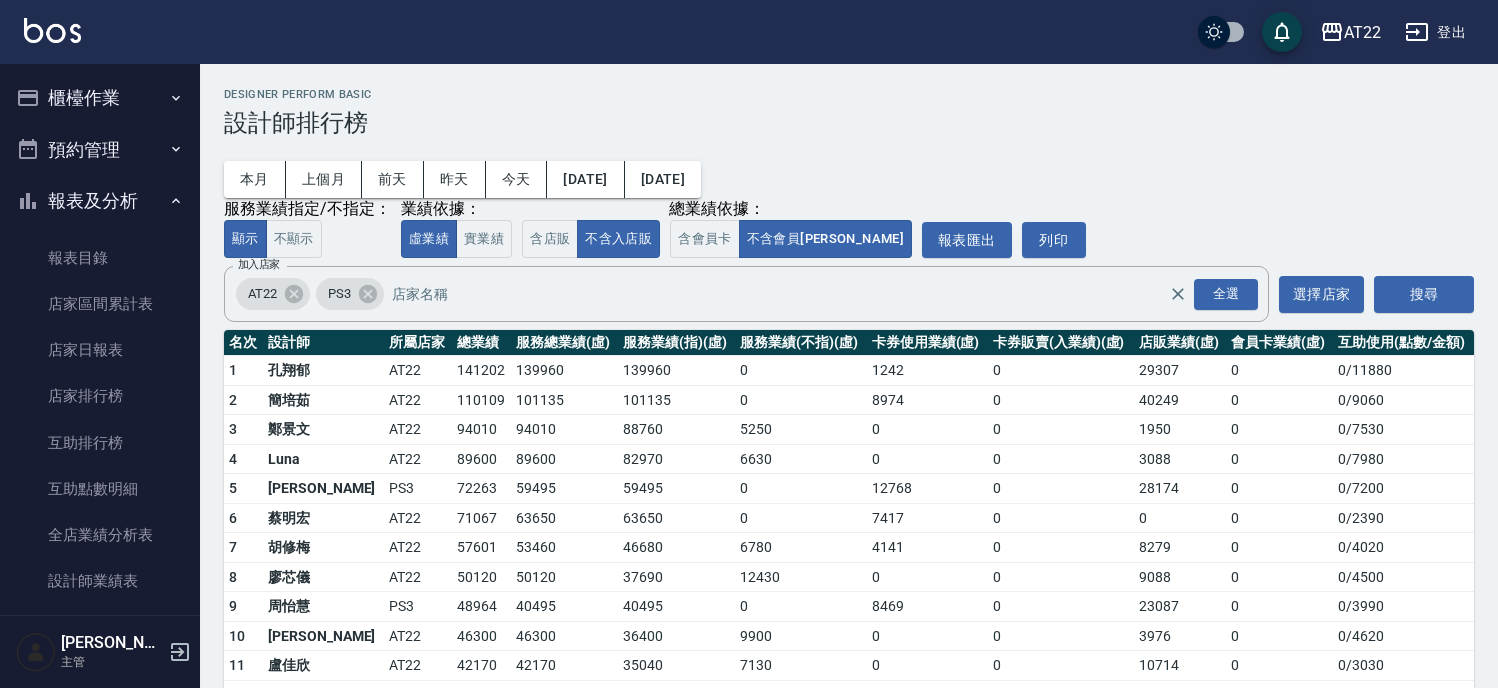 scroll, scrollTop: 0, scrollLeft: 0, axis: both 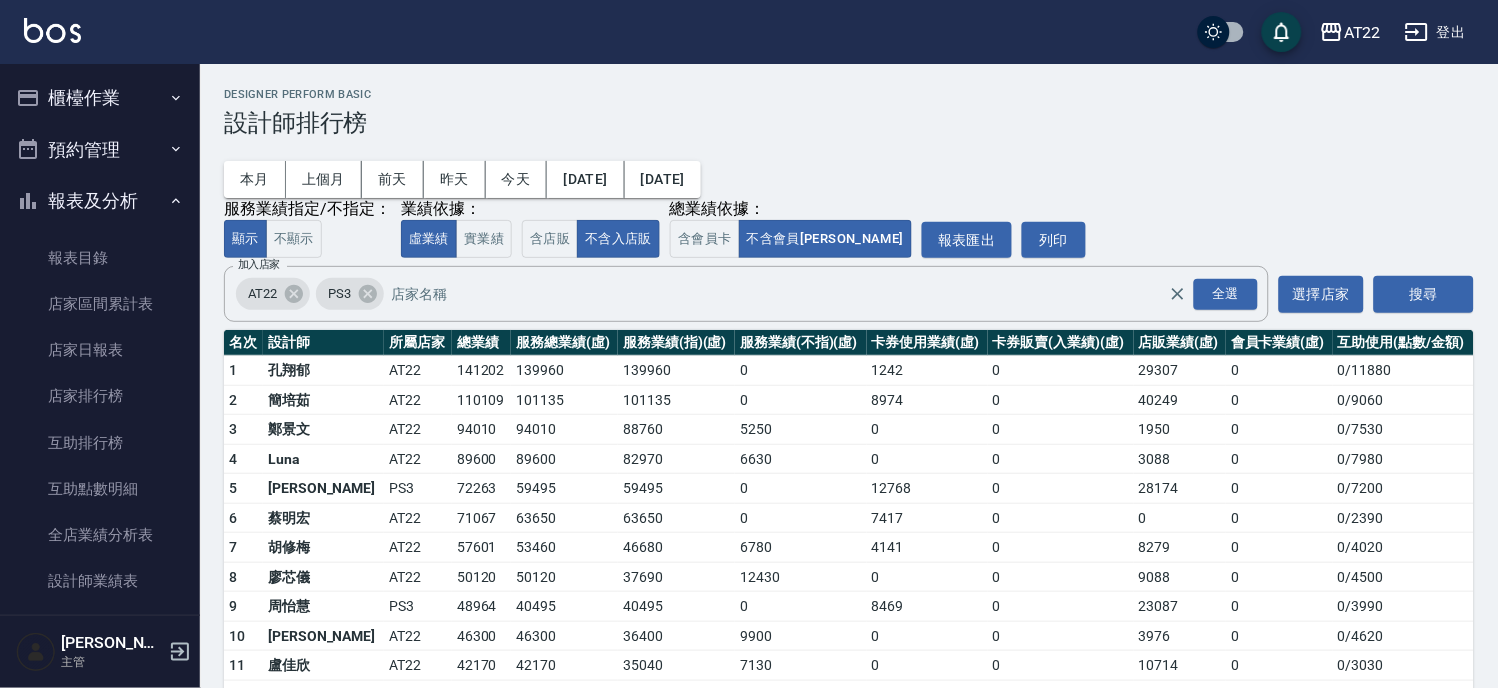 click on "櫃檯作業" at bounding box center [100, 98] 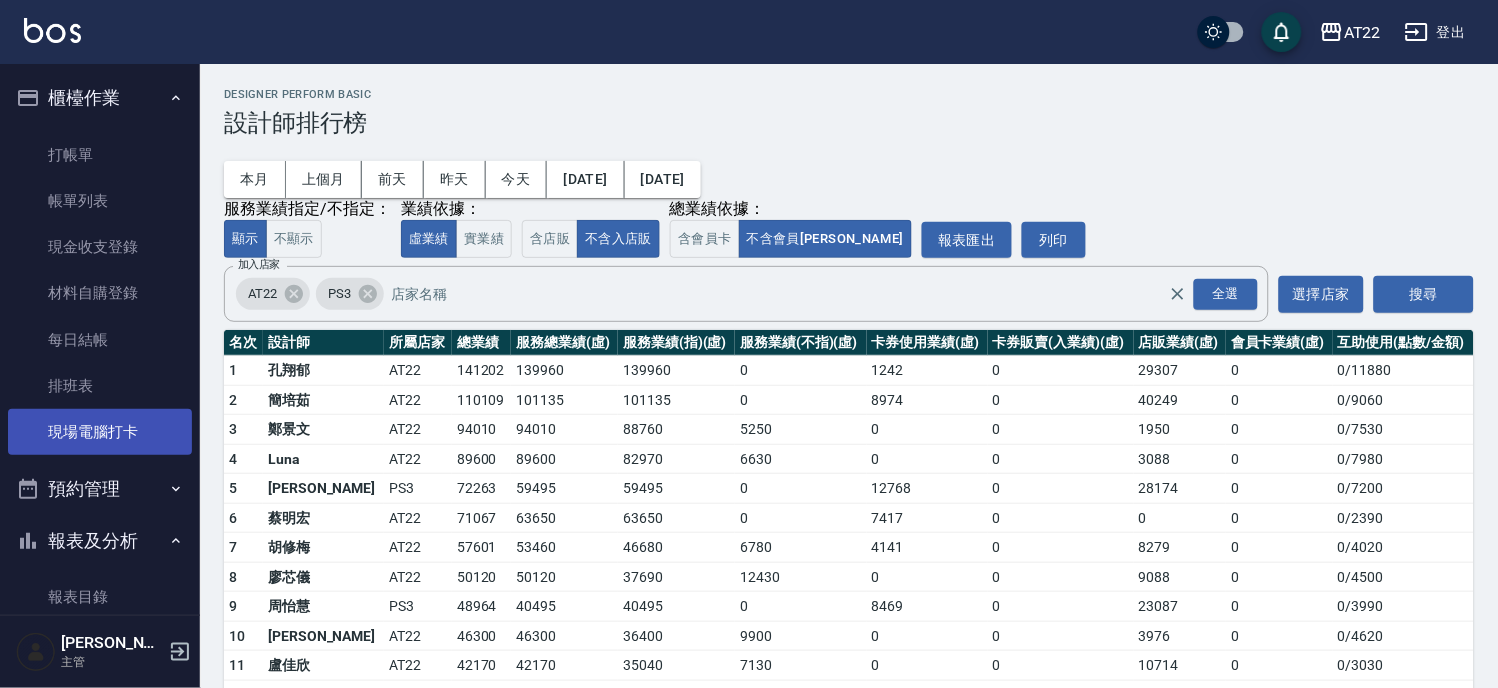 click on "現場電腦打卡" at bounding box center (100, 432) 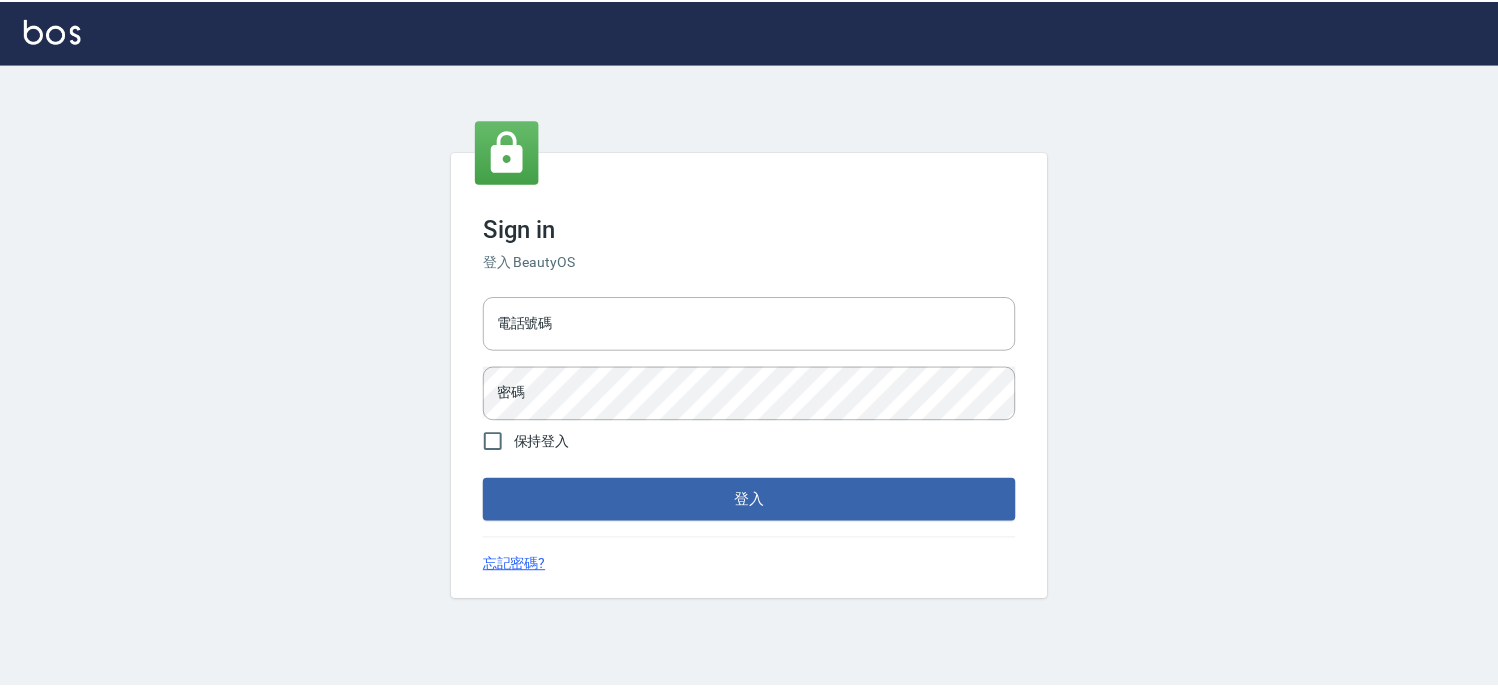 scroll, scrollTop: 0, scrollLeft: 0, axis: both 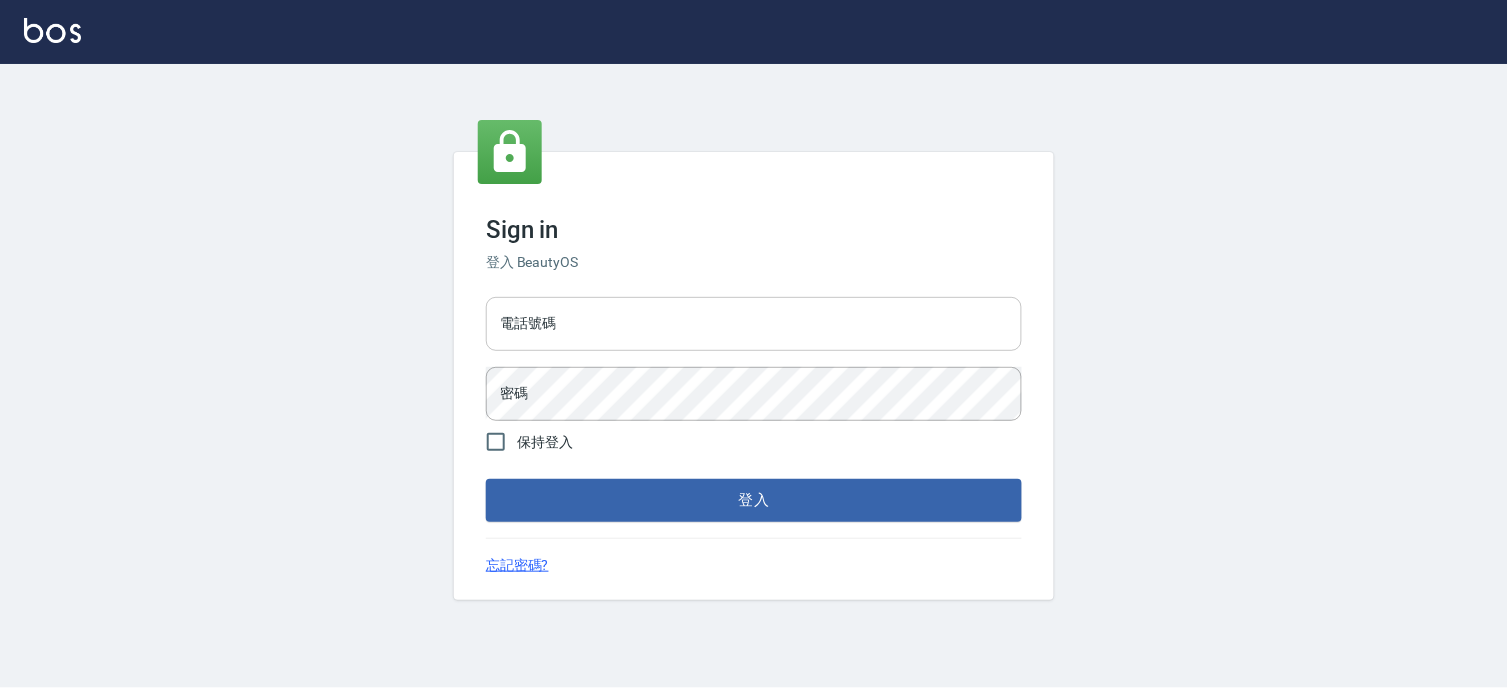 click on "電話號碼" at bounding box center (754, 324) 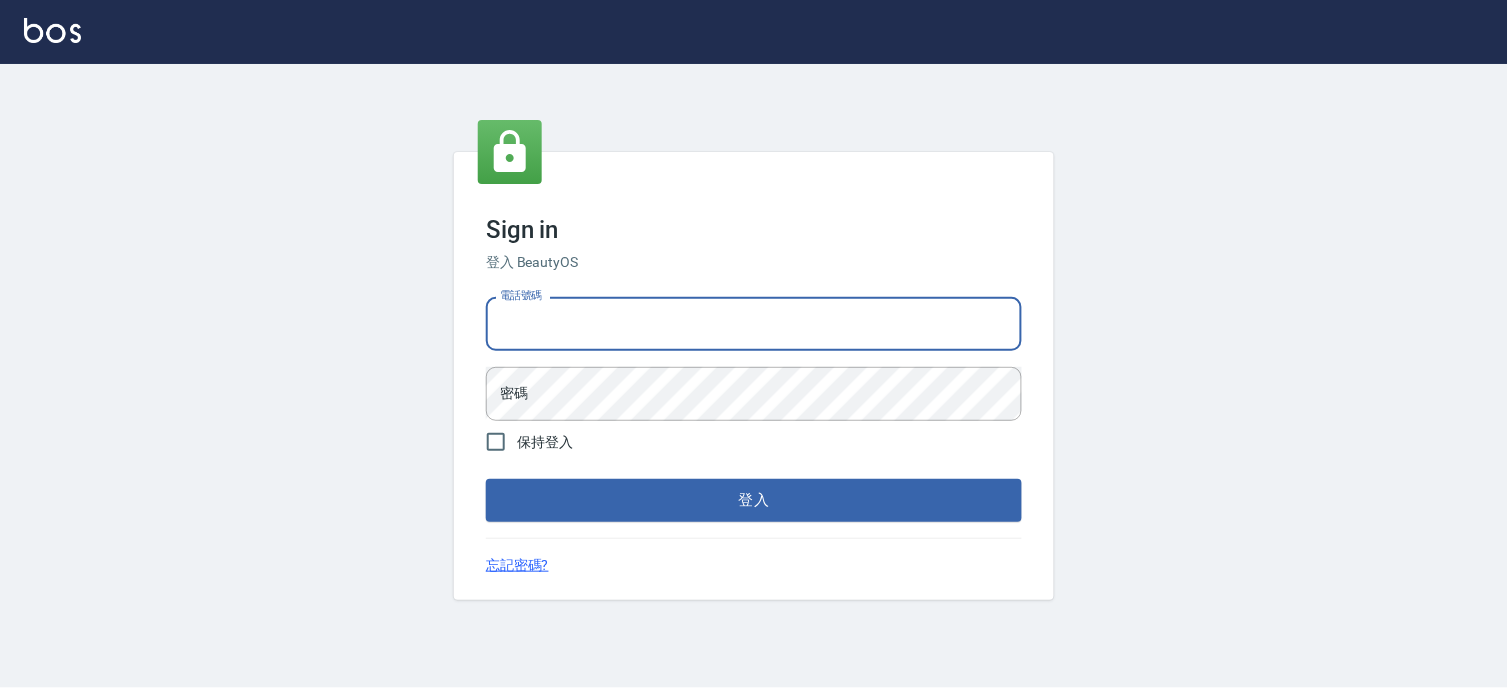 type on "0936888819" 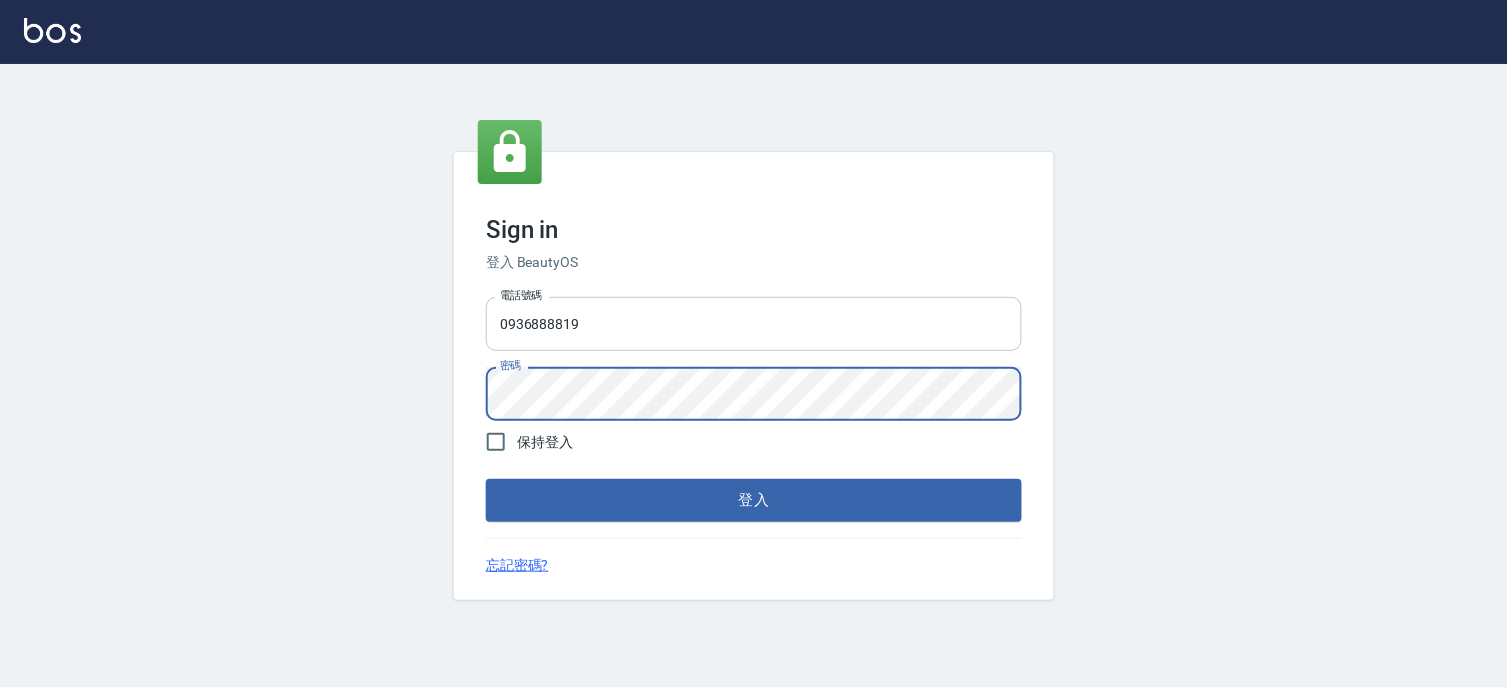click on "登入" at bounding box center [754, 500] 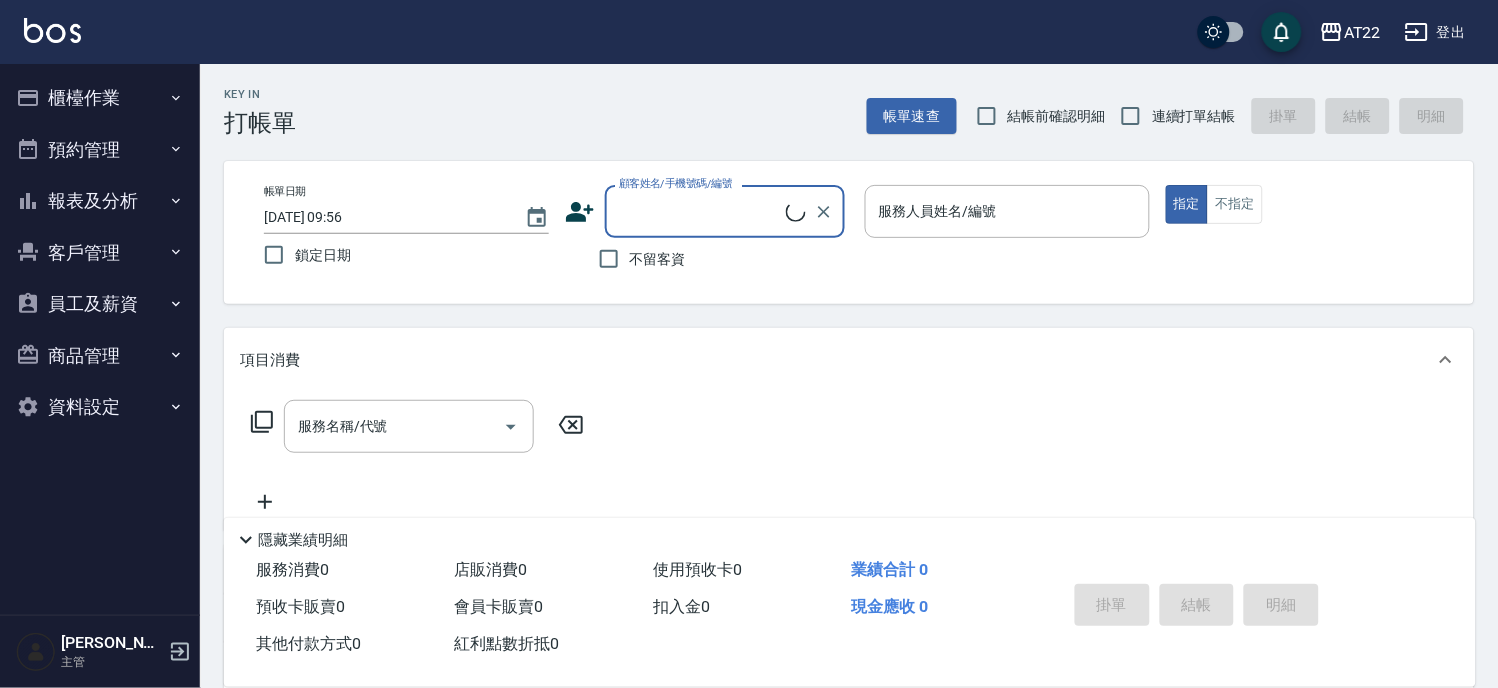 click on "櫃檯作業" at bounding box center [100, 98] 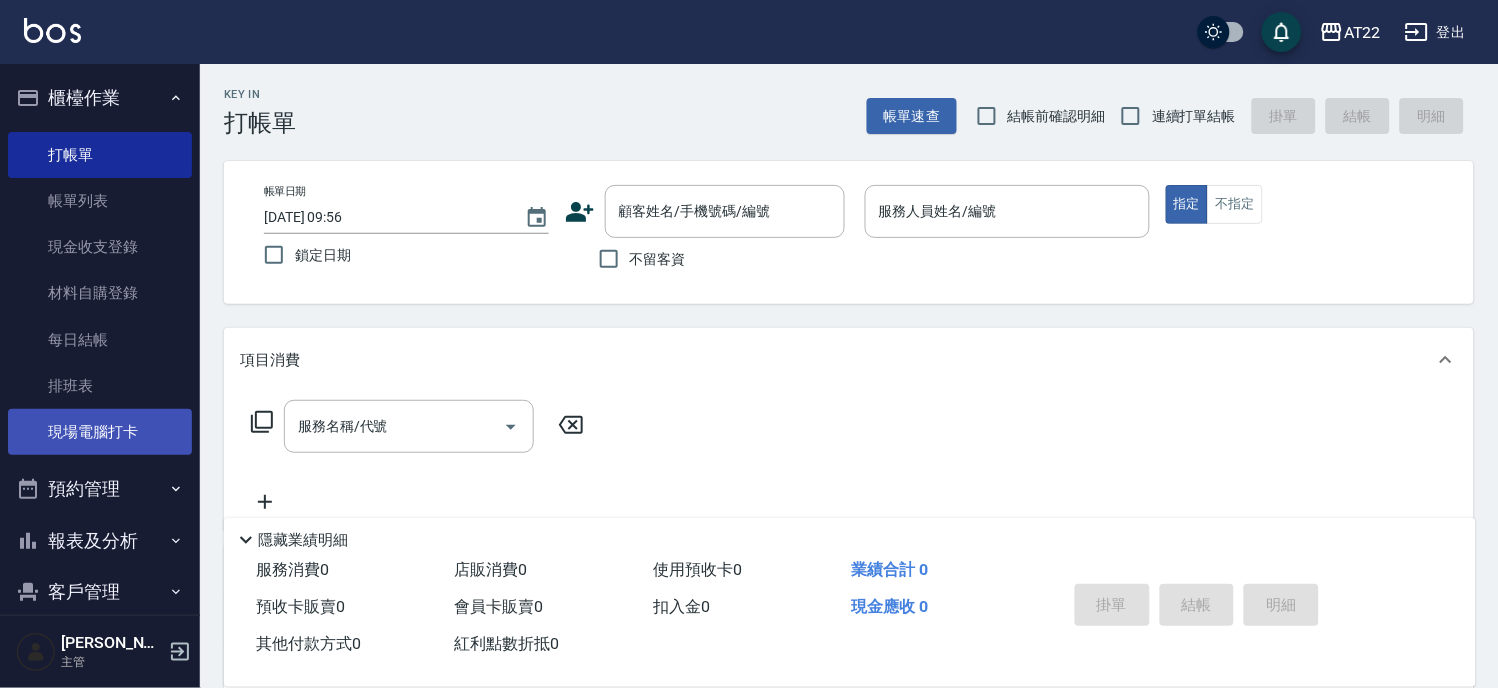 click on "現場電腦打卡" at bounding box center (100, 432) 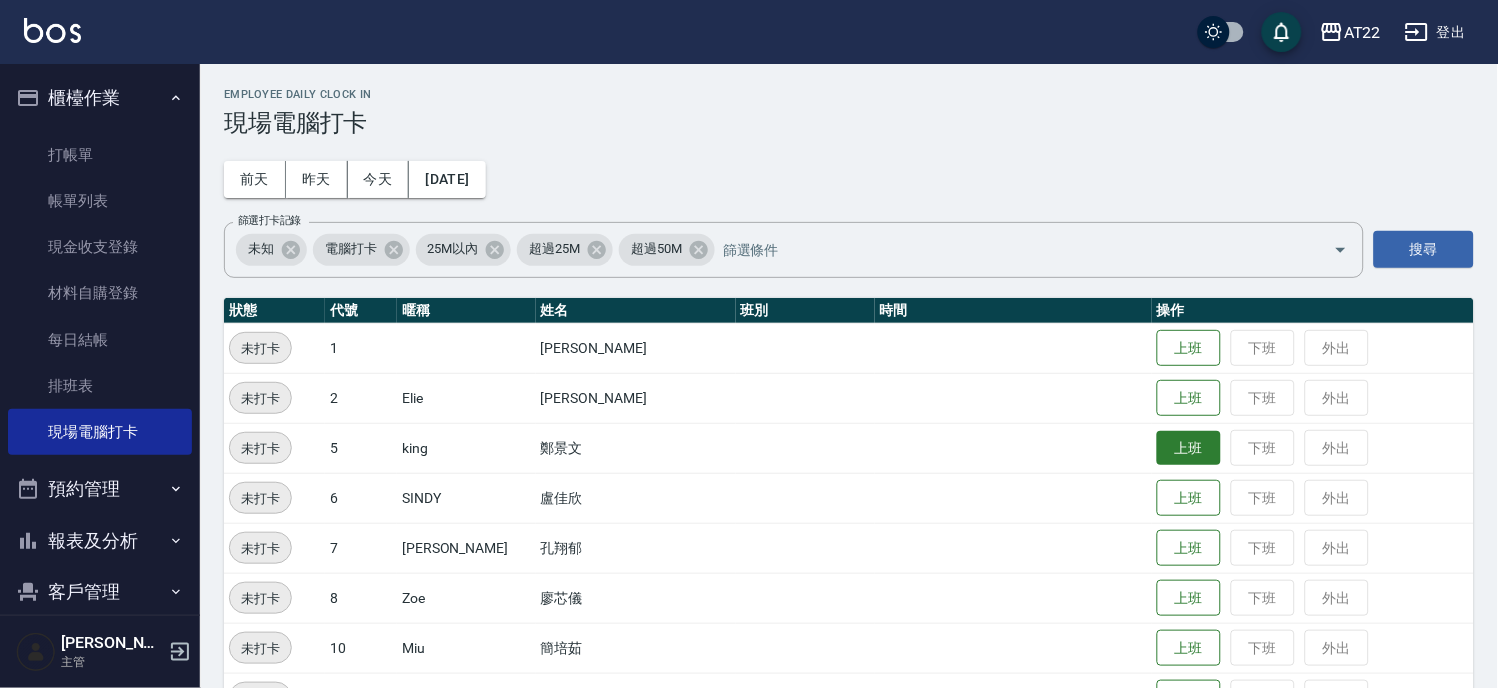 click on "上班" at bounding box center (1189, 448) 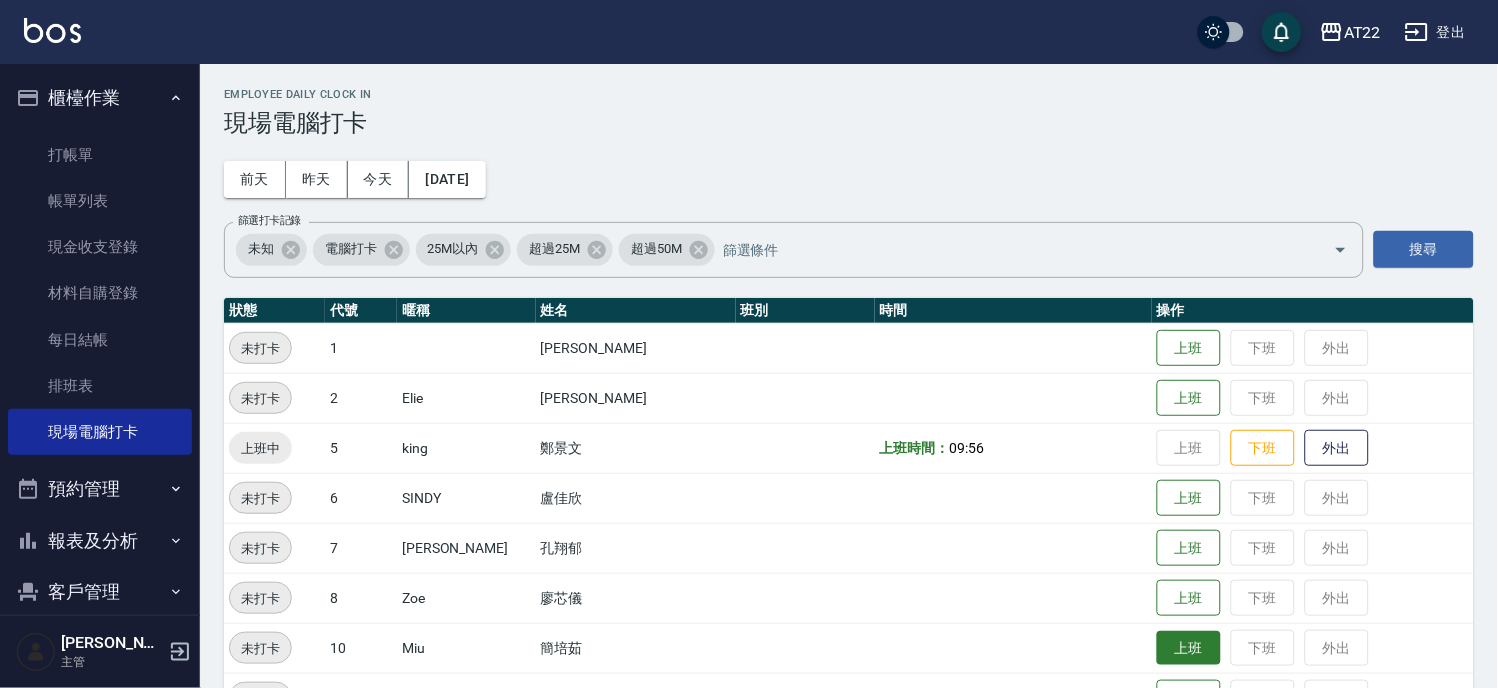 click on "上班" at bounding box center [1189, 648] 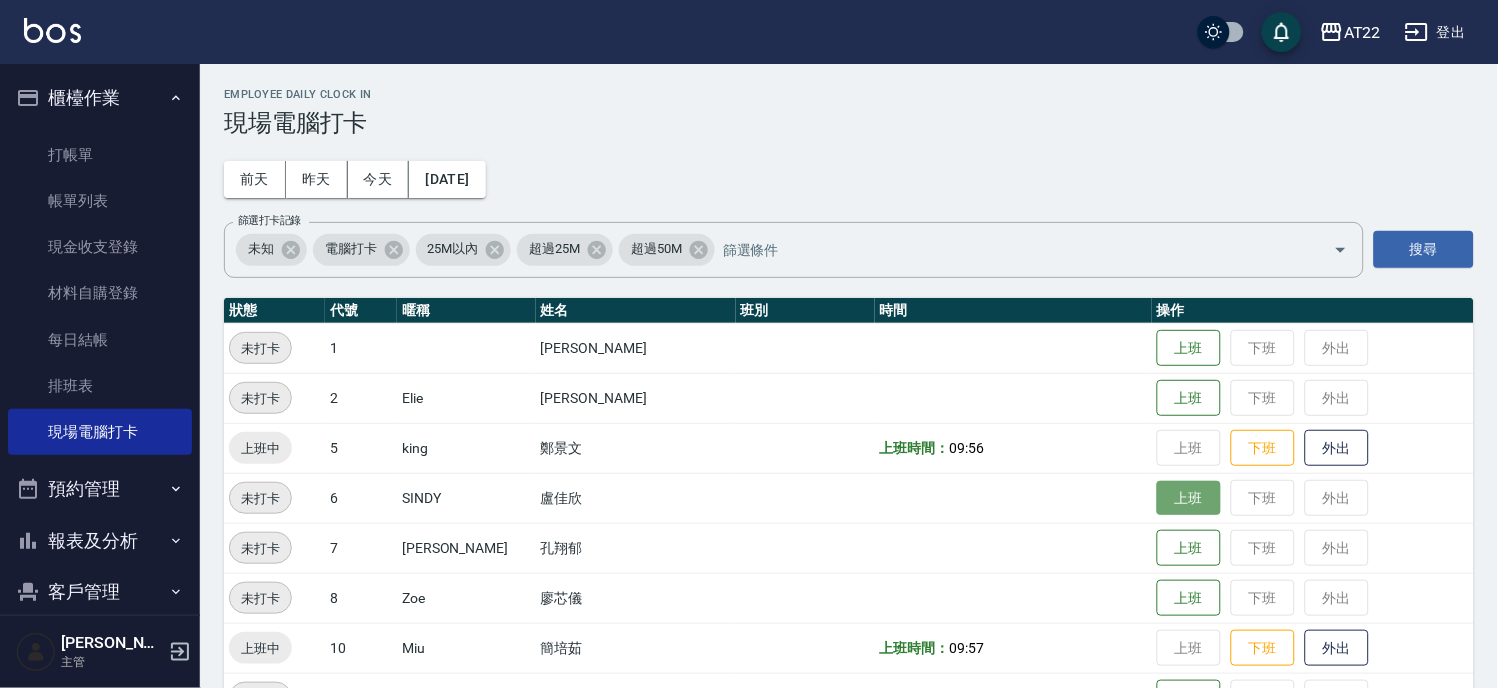 click on "上班" at bounding box center [1189, 498] 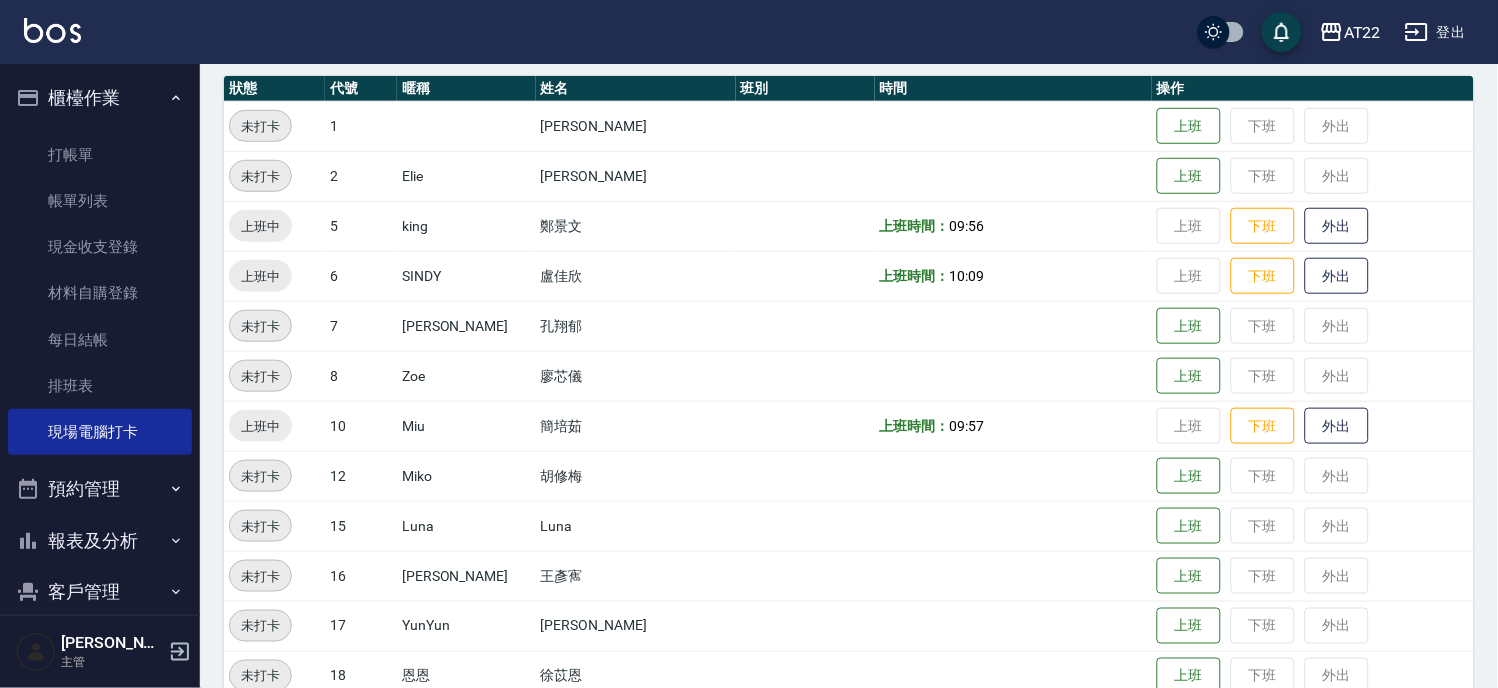 scroll, scrollTop: 444, scrollLeft: 0, axis: vertical 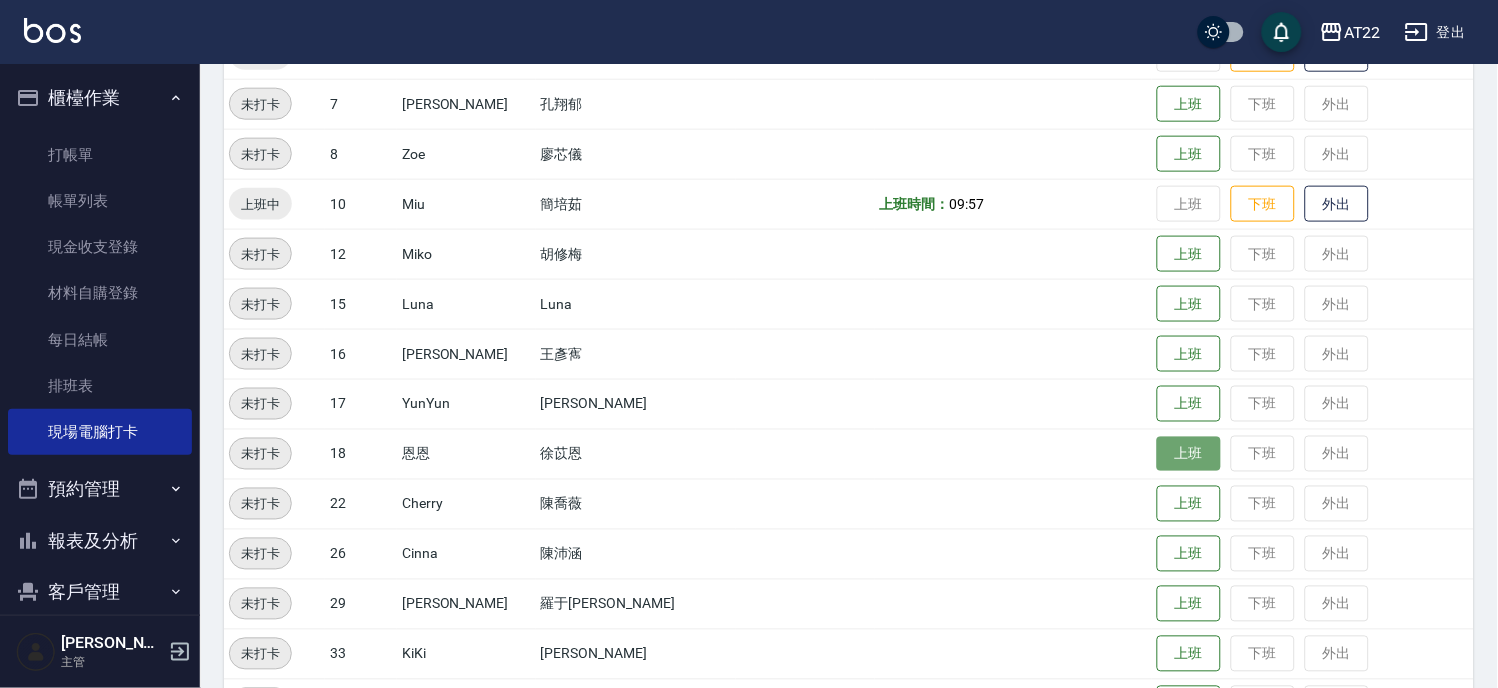 click on "上班" at bounding box center (1189, 454) 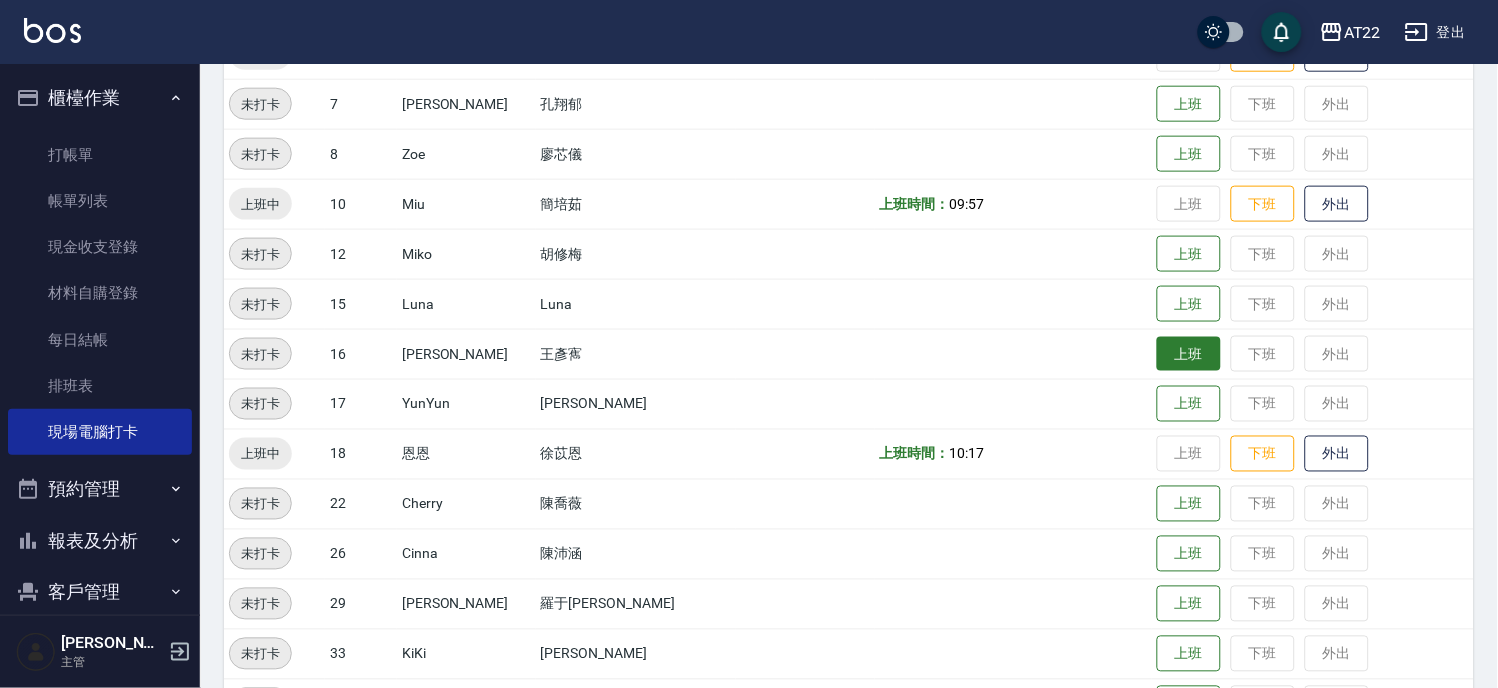 click on "上班" at bounding box center [1189, 354] 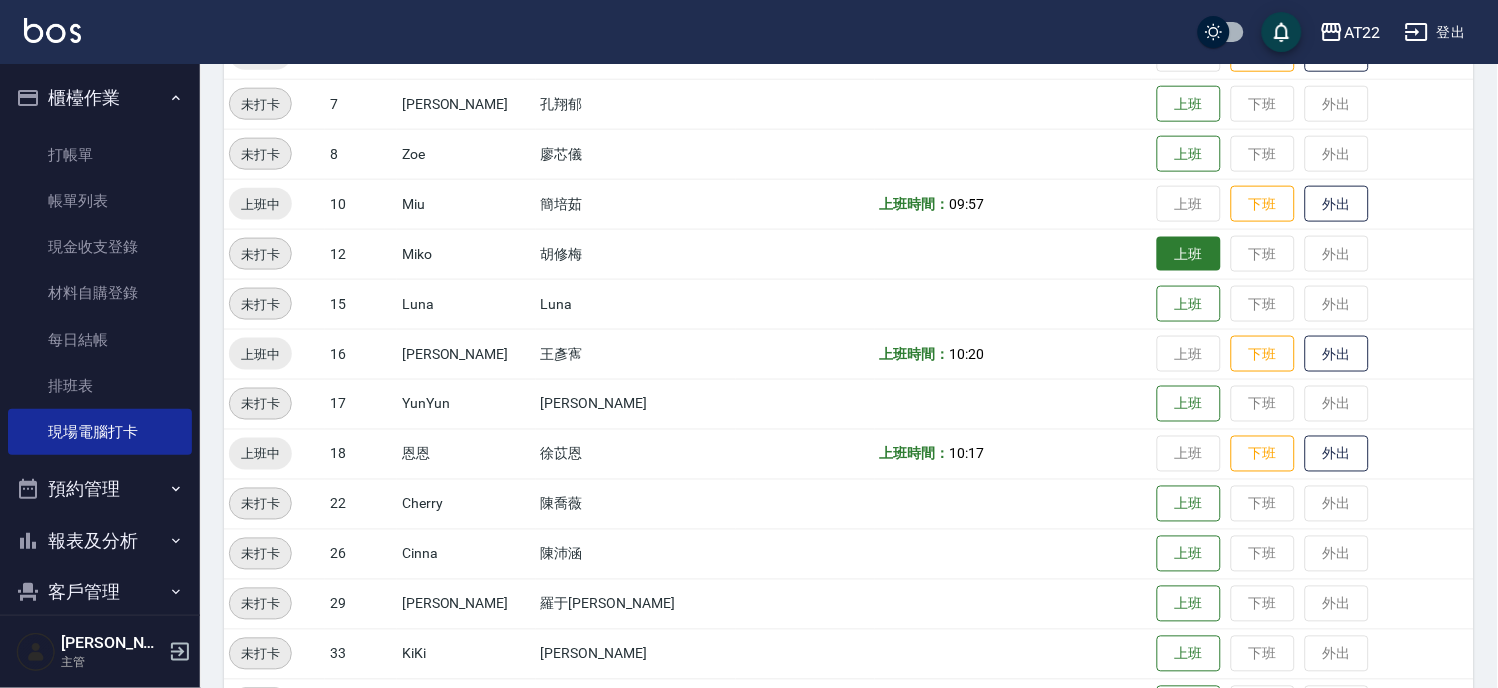 click on "上班" at bounding box center [1189, 254] 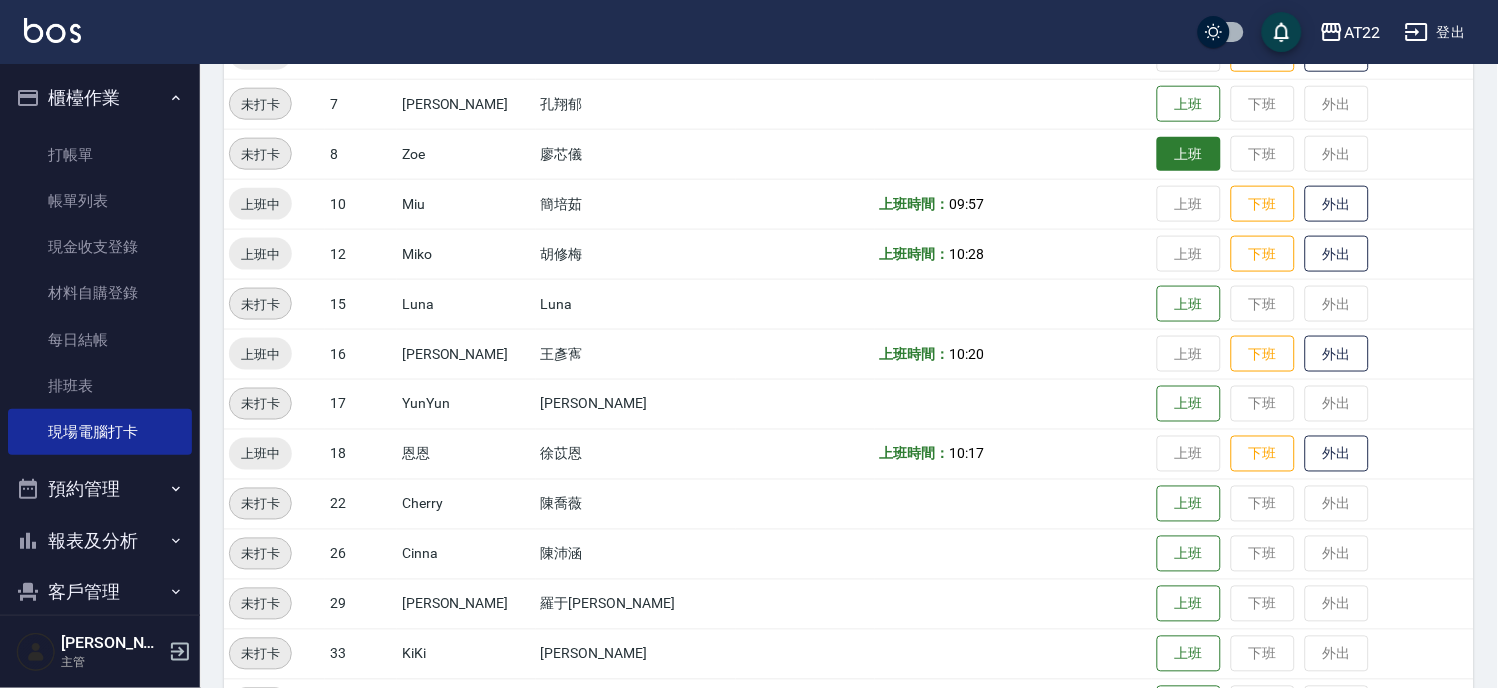 click on "上班" at bounding box center [1189, 154] 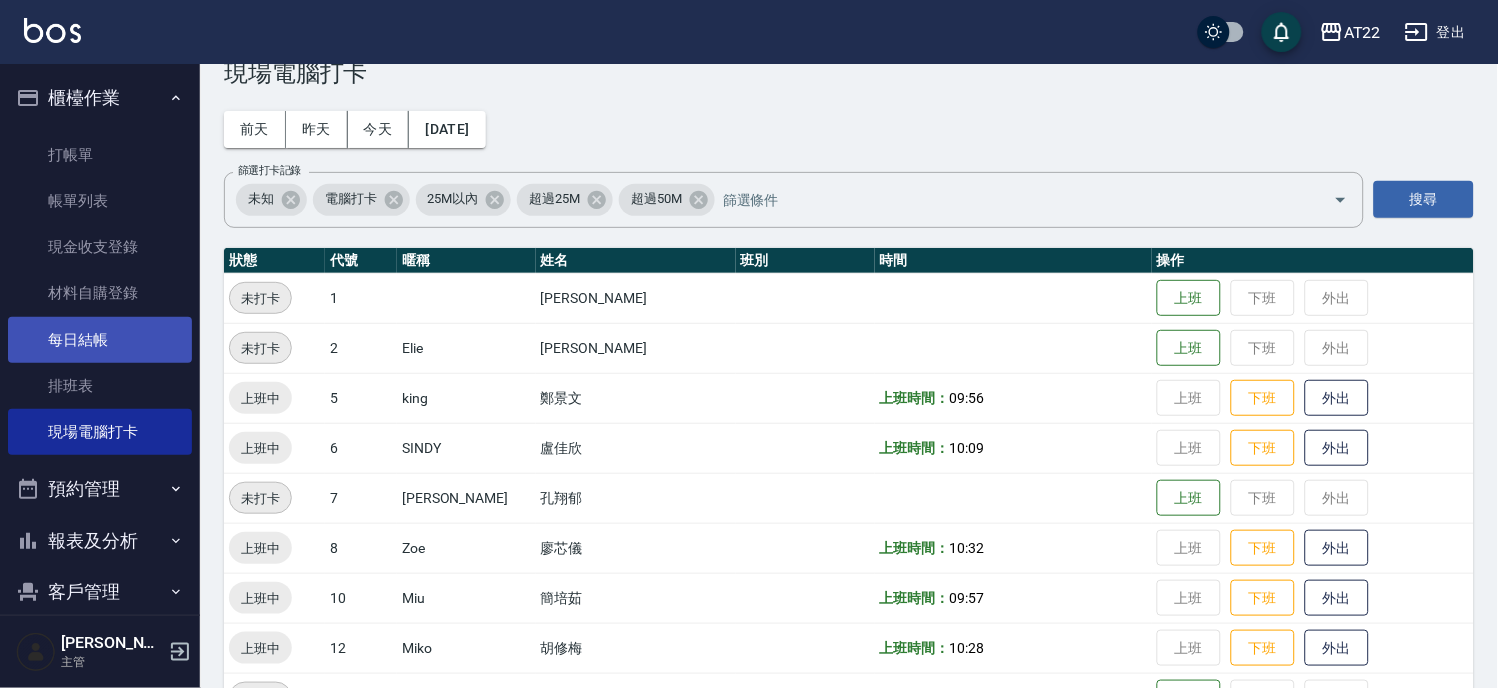 scroll, scrollTop: 0, scrollLeft: 0, axis: both 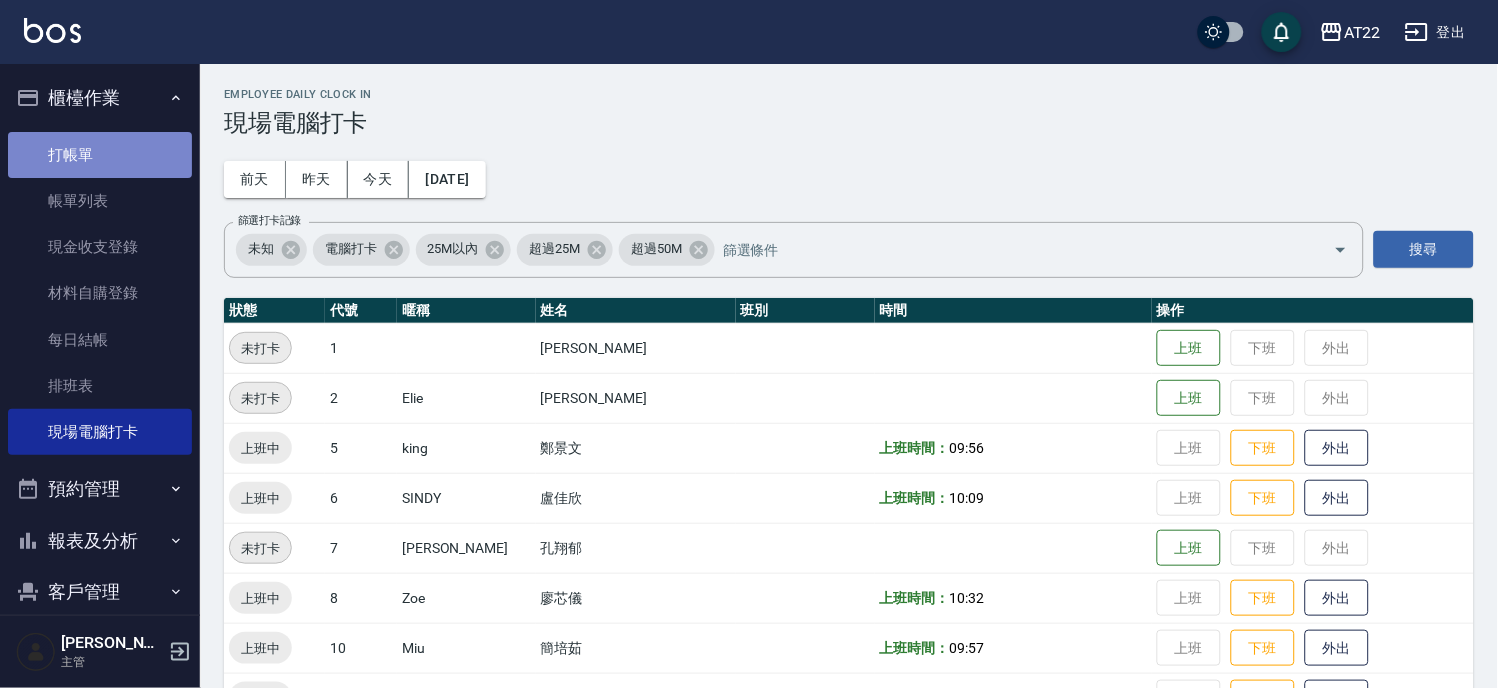 click on "打帳單" at bounding box center (100, 155) 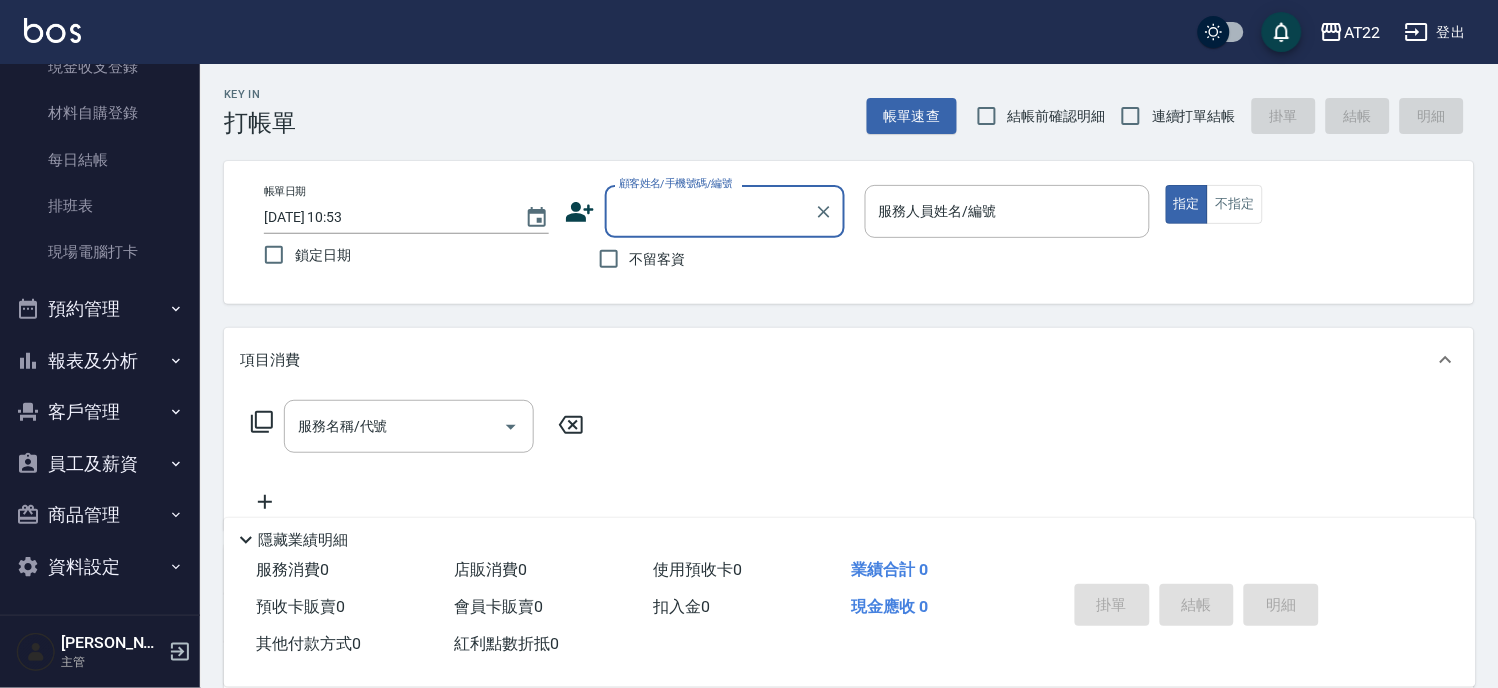 click on "報表及分析" at bounding box center [100, 361] 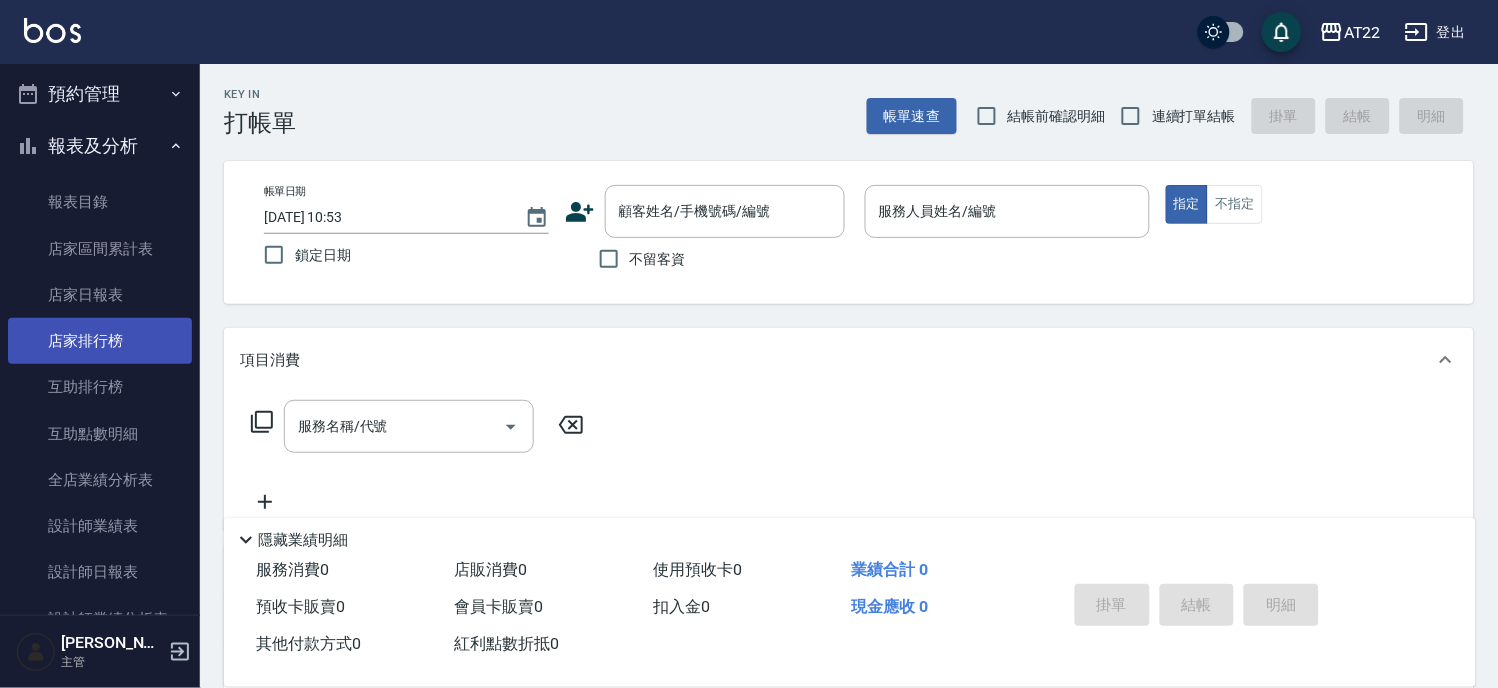 scroll, scrollTop: 624, scrollLeft: 0, axis: vertical 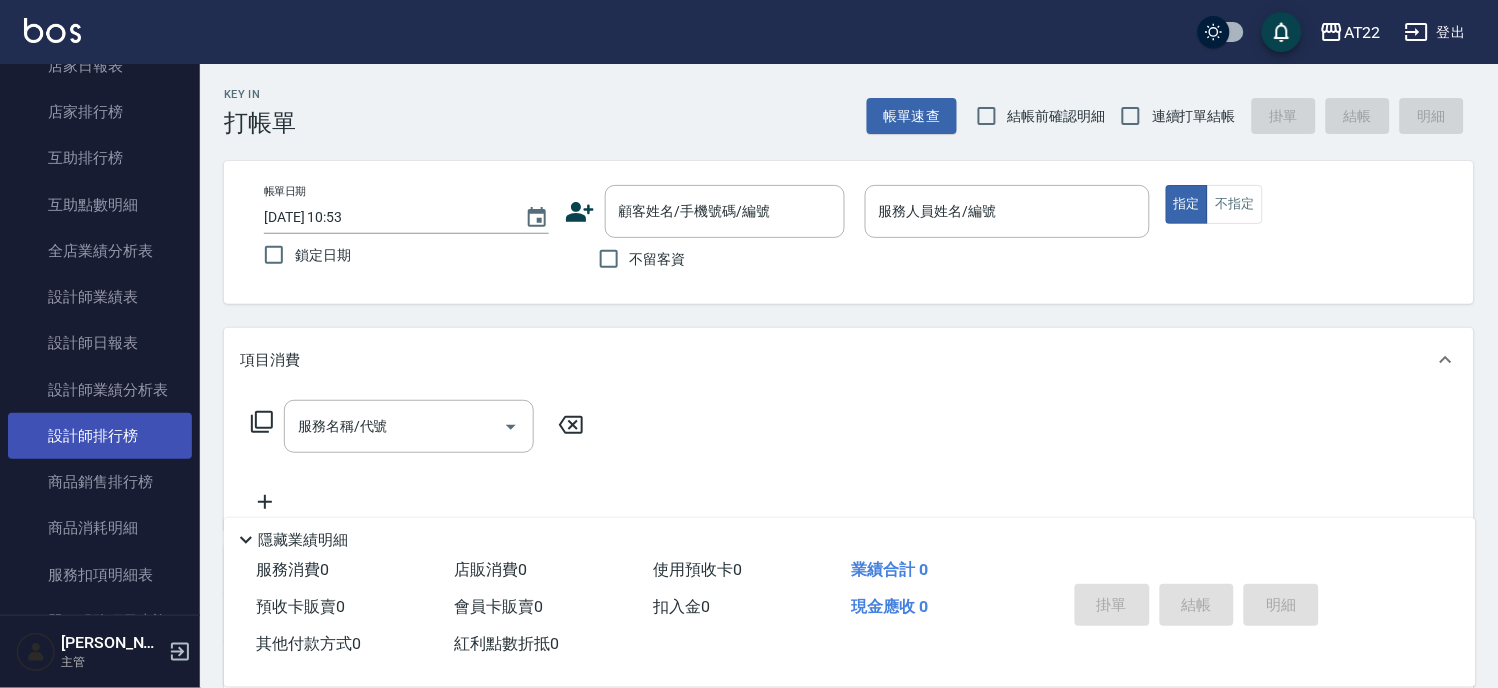 click on "設計師排行榜" at bounding box center (100, 436) 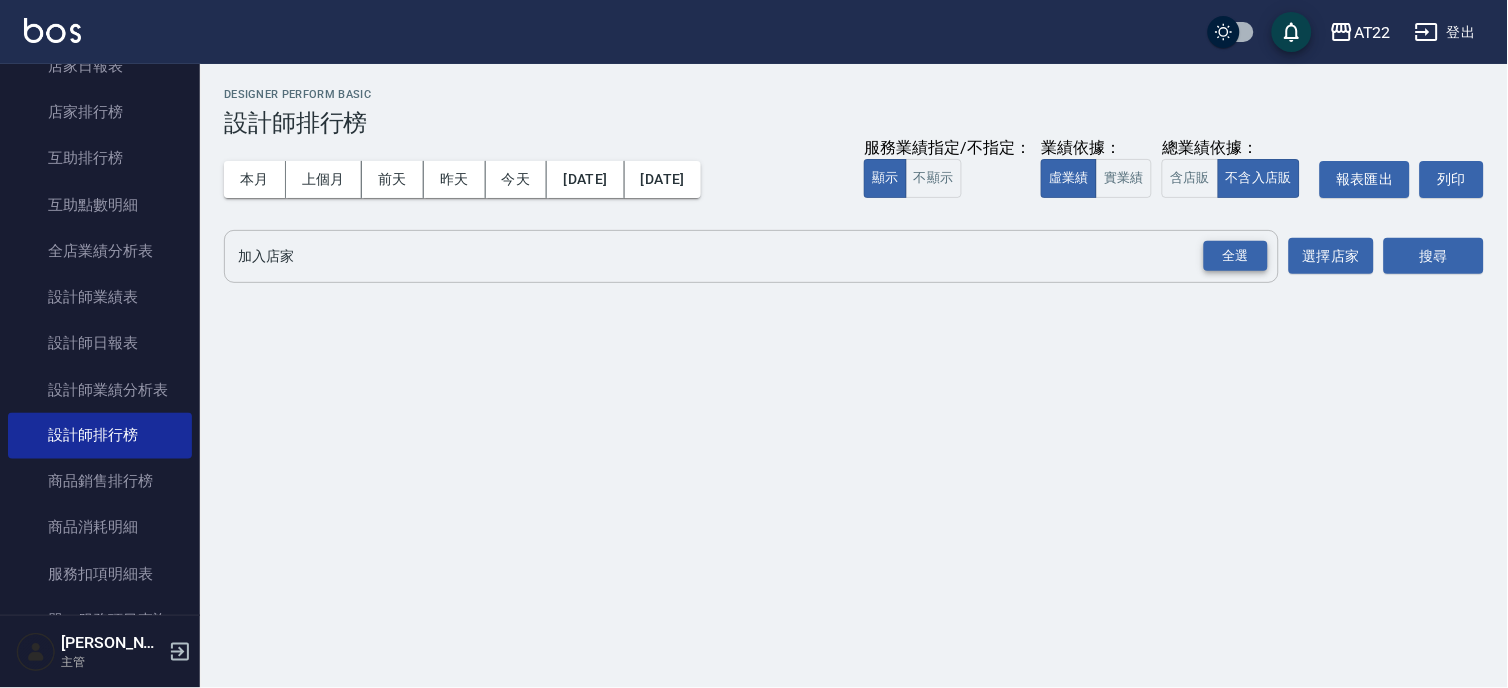 click on "全選" at bounding box center [1236, 256] 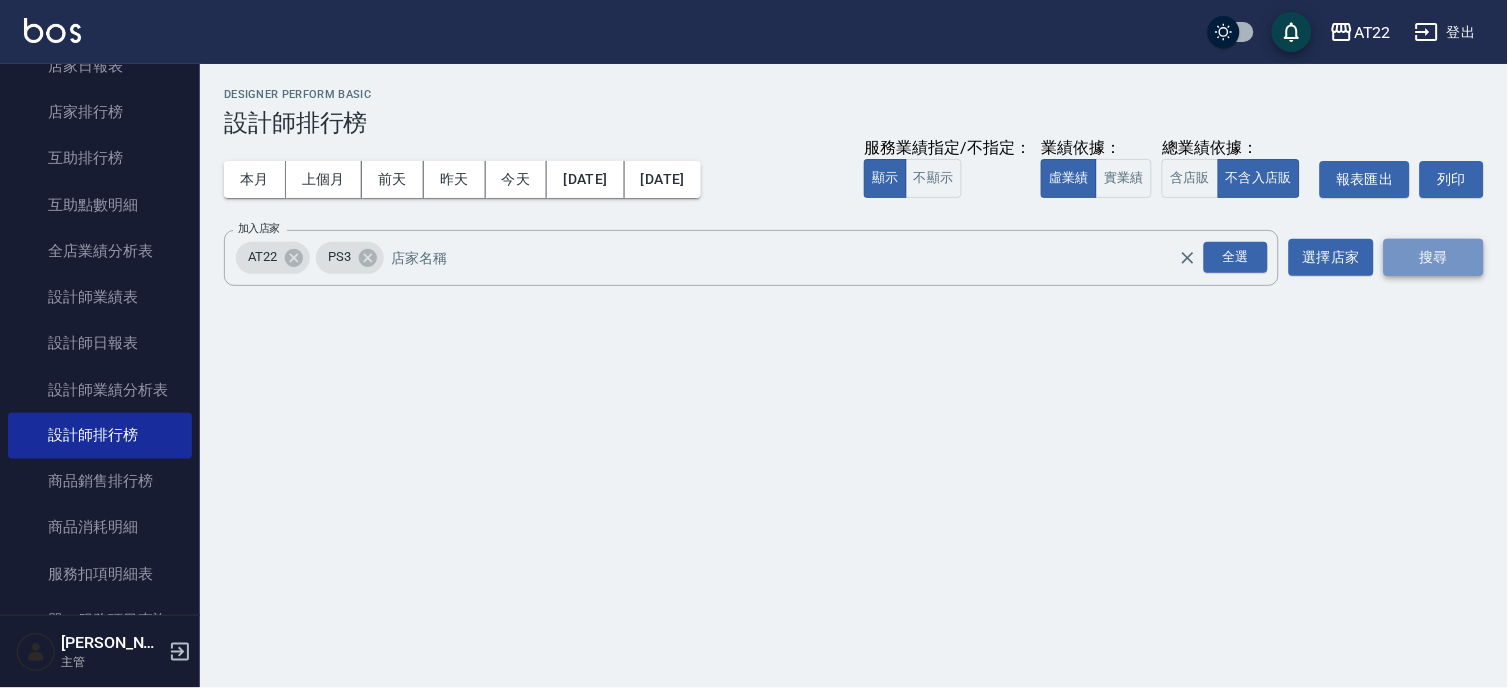 click on "搜尋" at bounding box center [1434, 257] 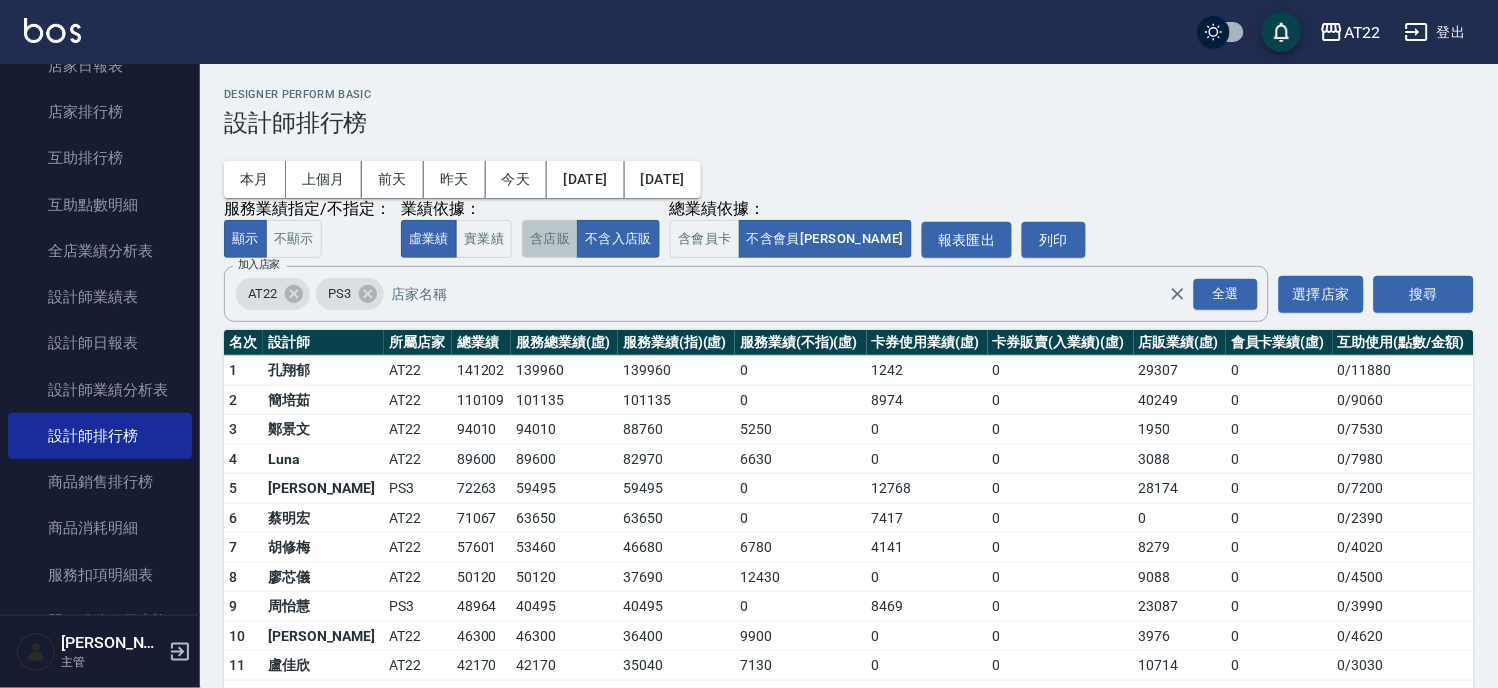 click on "含店販" at bounding box center [550, 239] 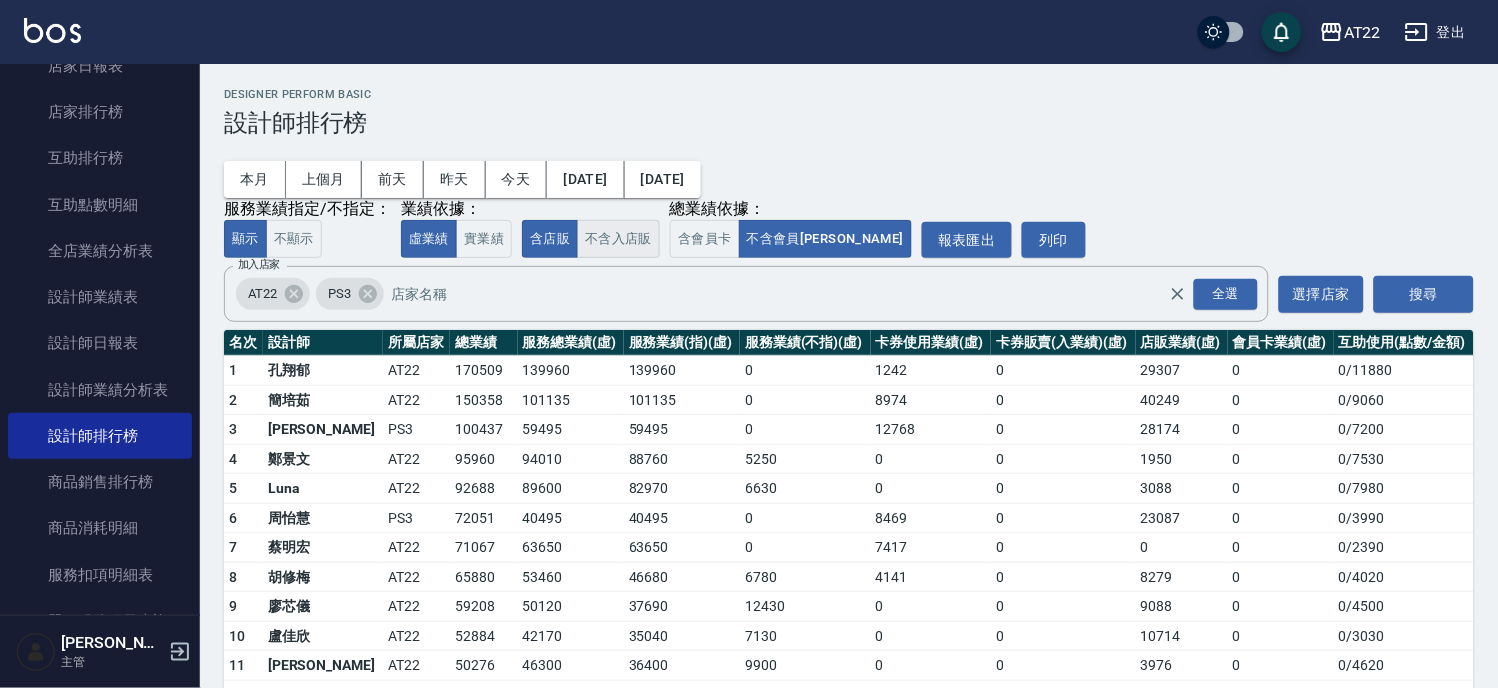 click on "不含入店販" at bounding box center [618, 239] 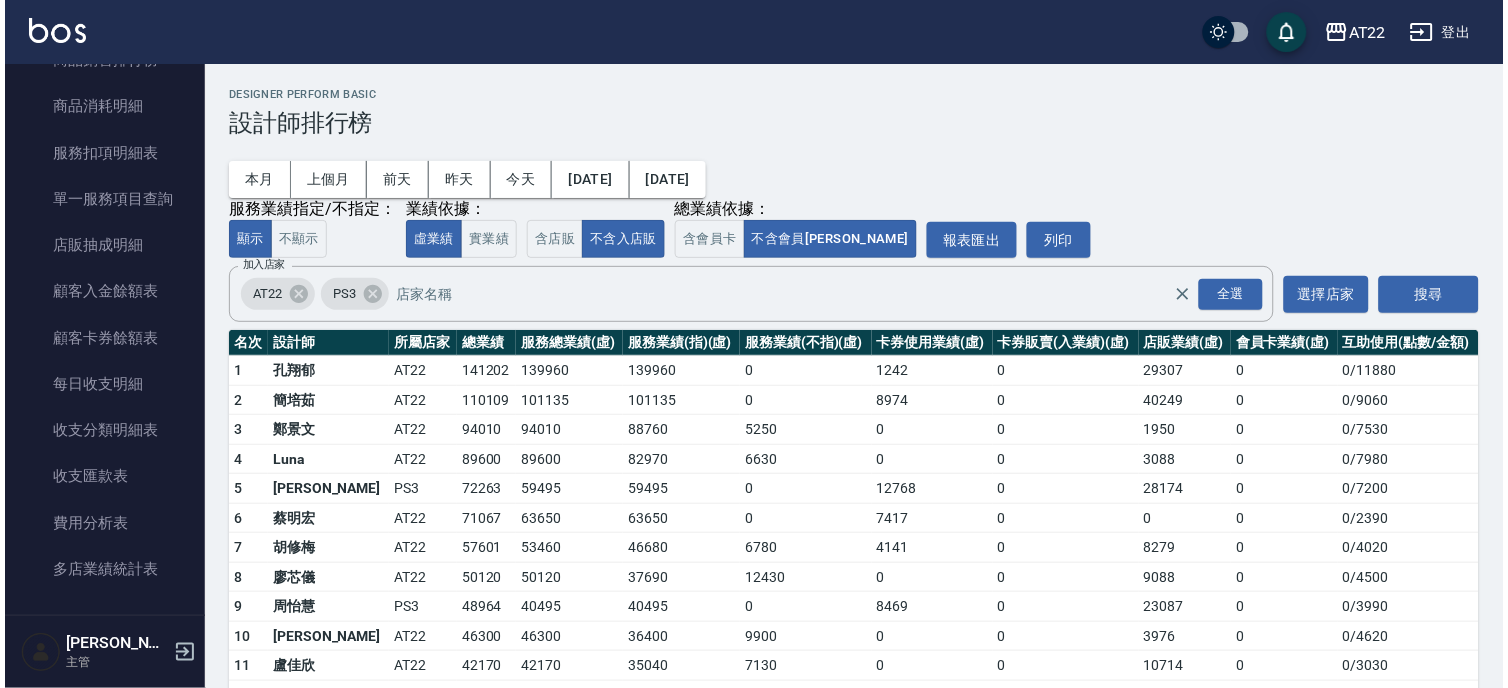 scroll, scrollTop: 1180, scrollLeft: 0, axis: vertical 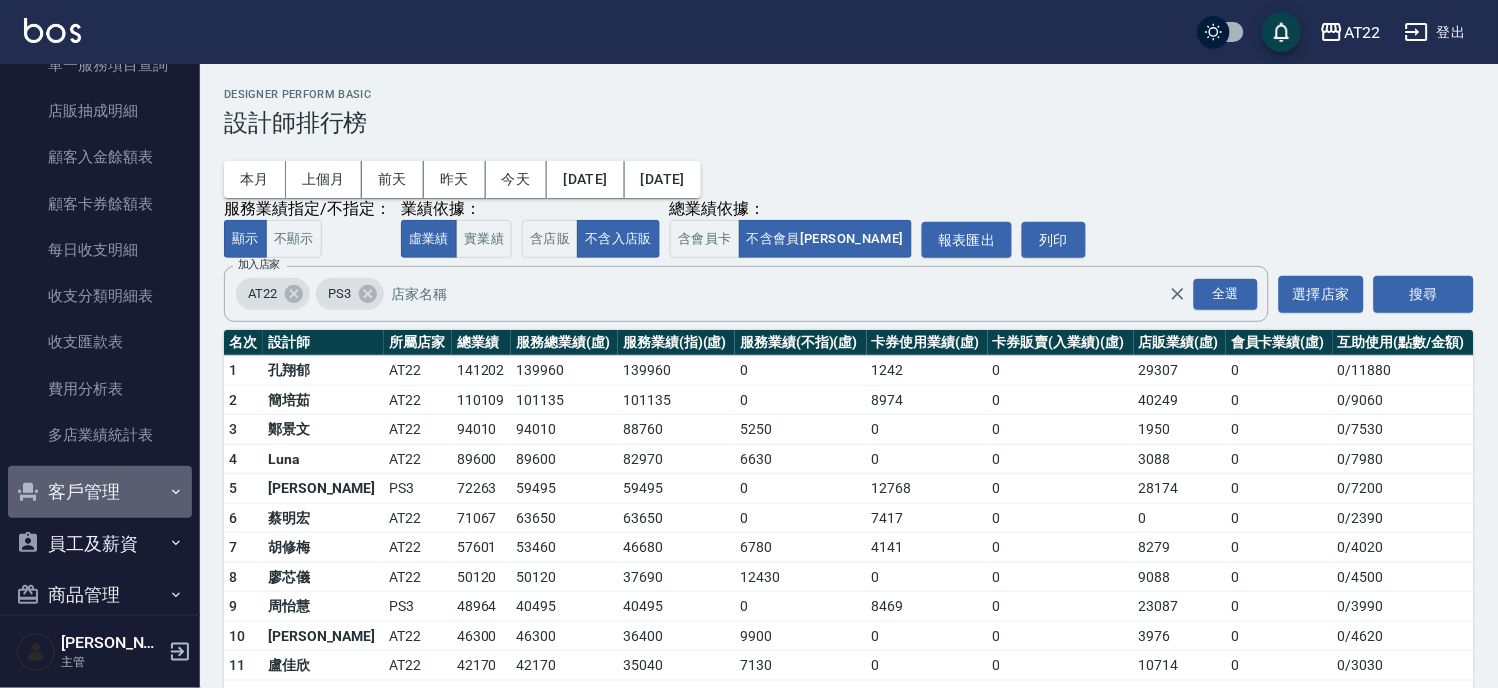 click on "客戶管理" at bounding box center [100, 492] 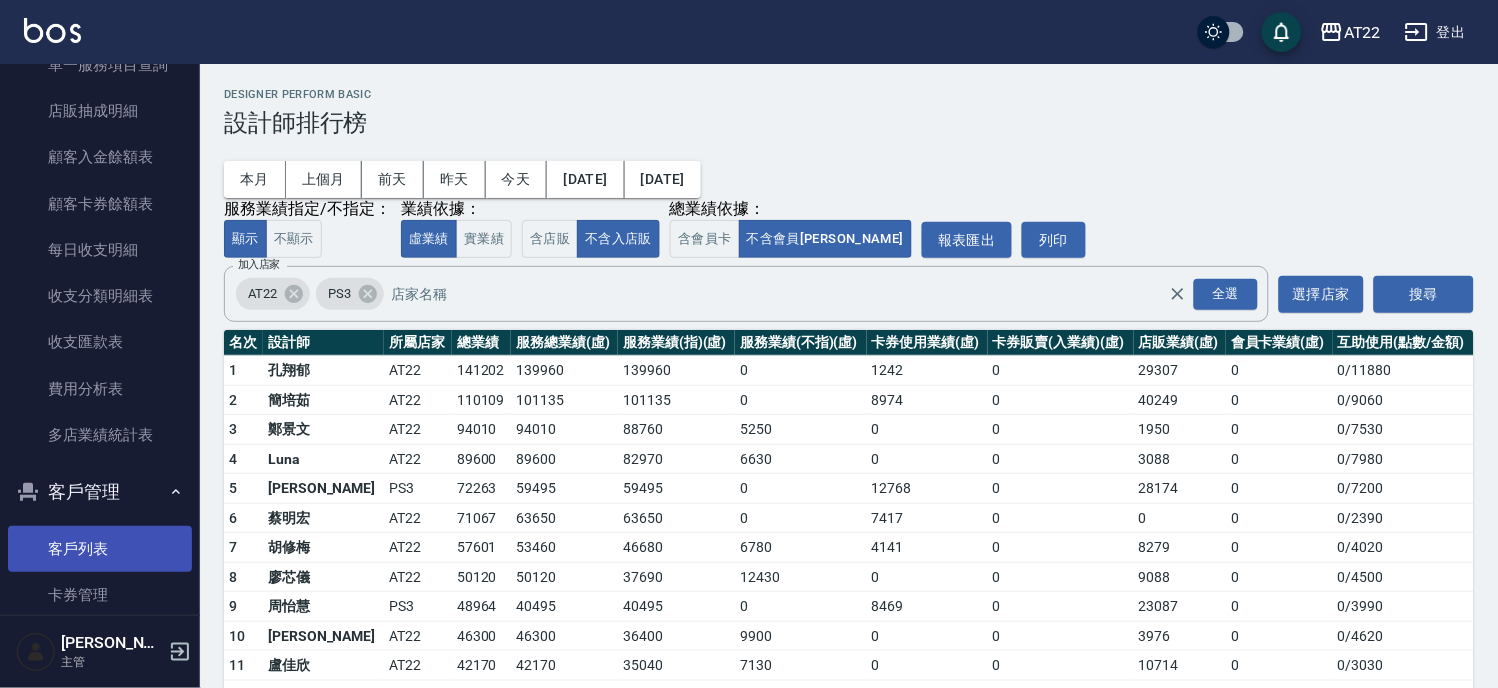 click on "客戶列表" at bounding box center [100, 549] 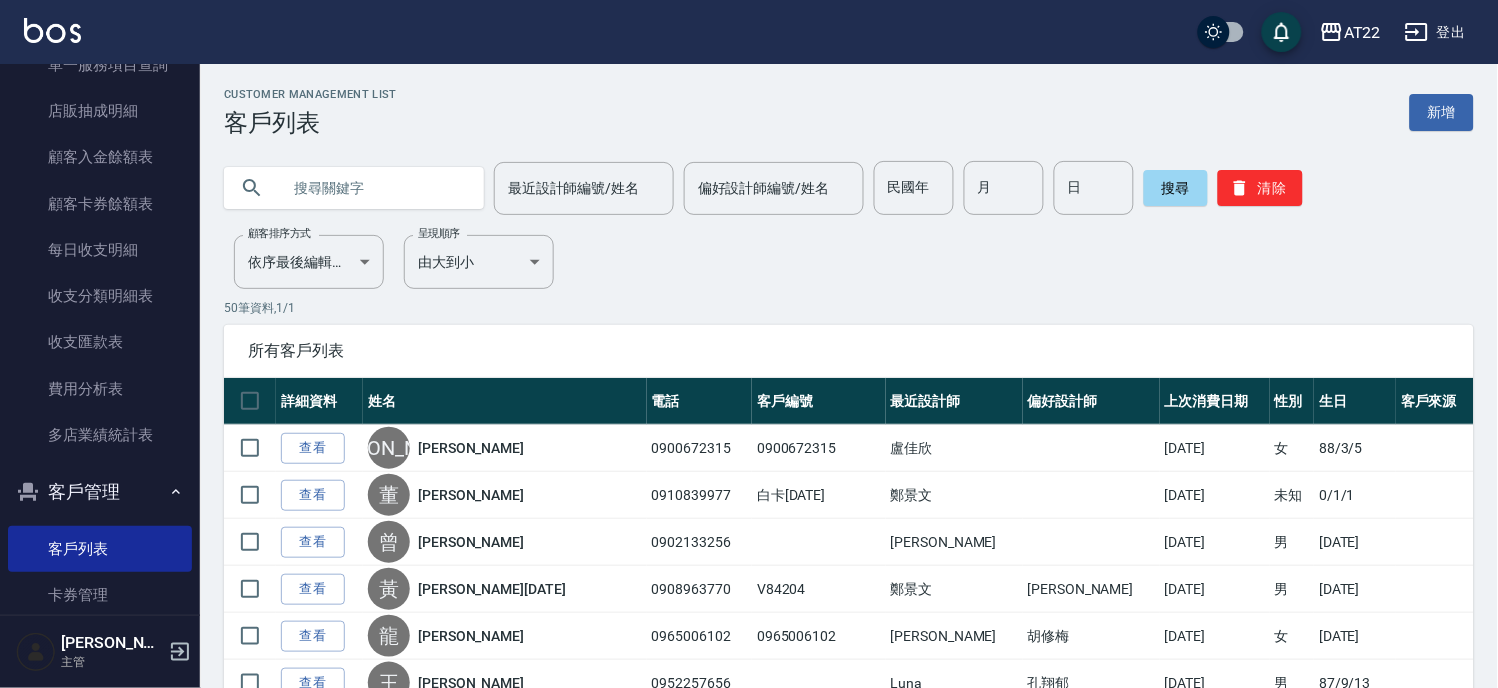 click at bounding box center [374, 188] 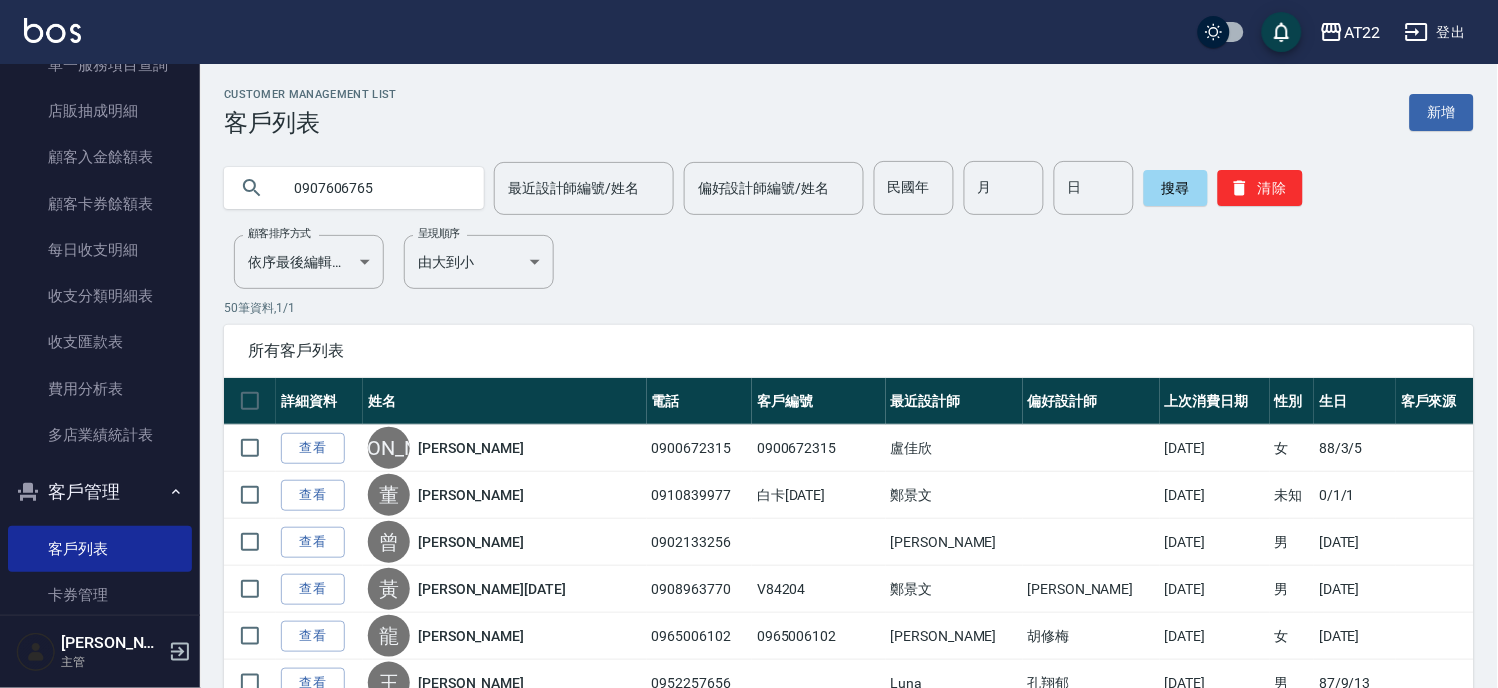 type on "0907606765" 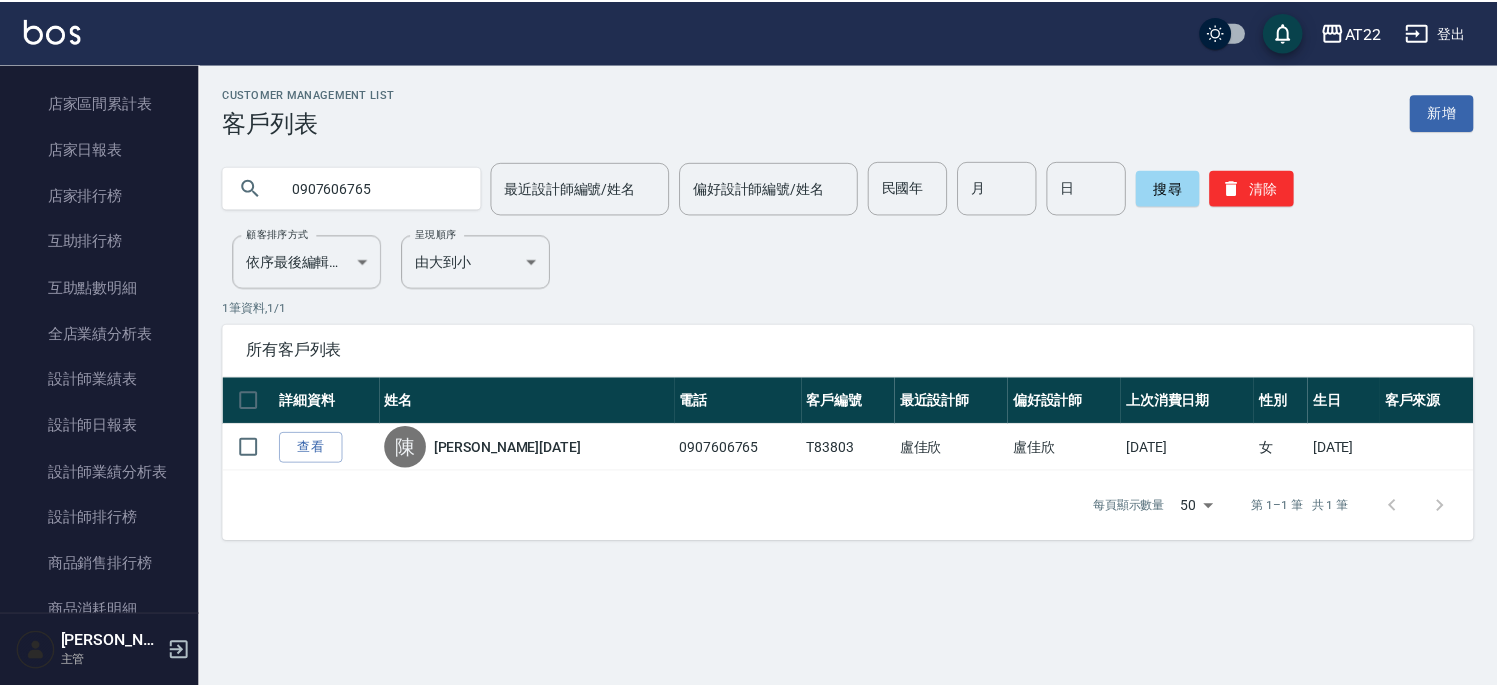 scroll, scrollTop: 513, scrollLeft: 0, axis: vertical 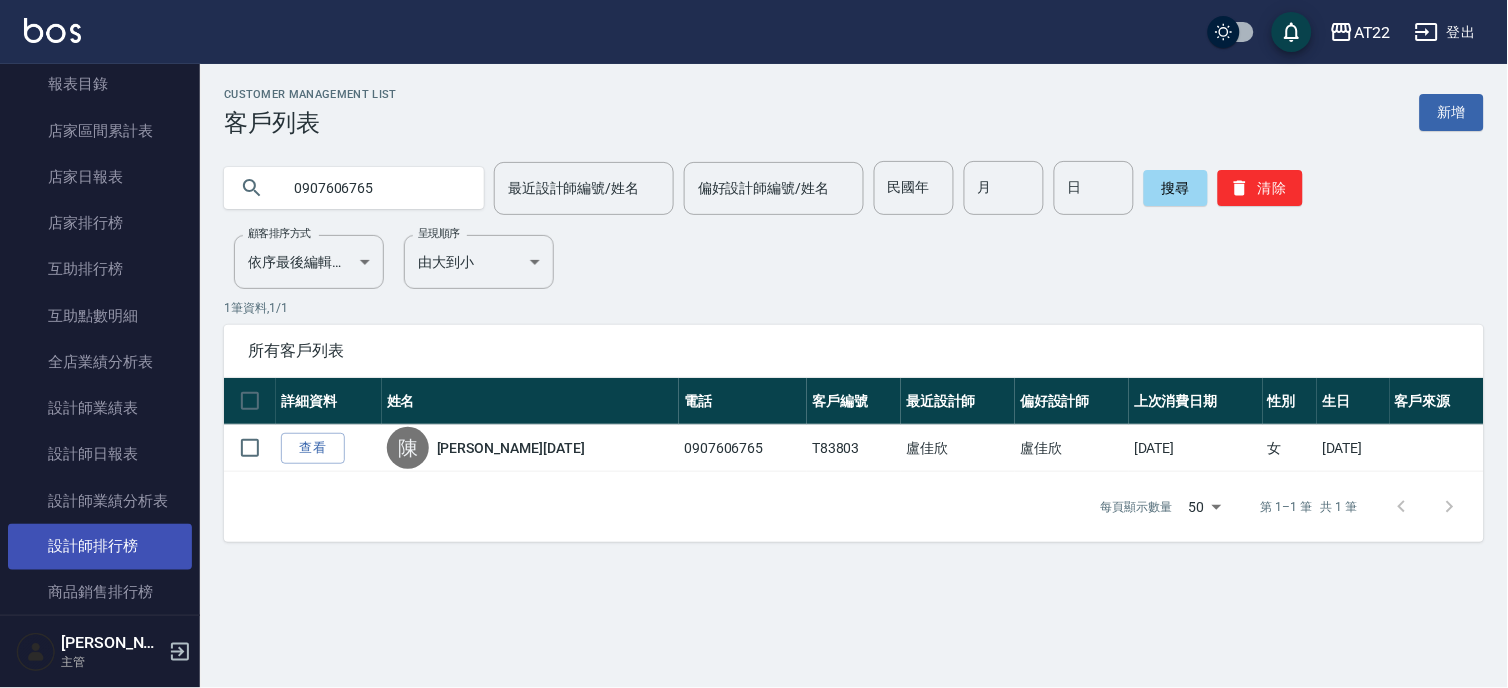 click on "設計師排行榜" at bounding box center (100, 547) 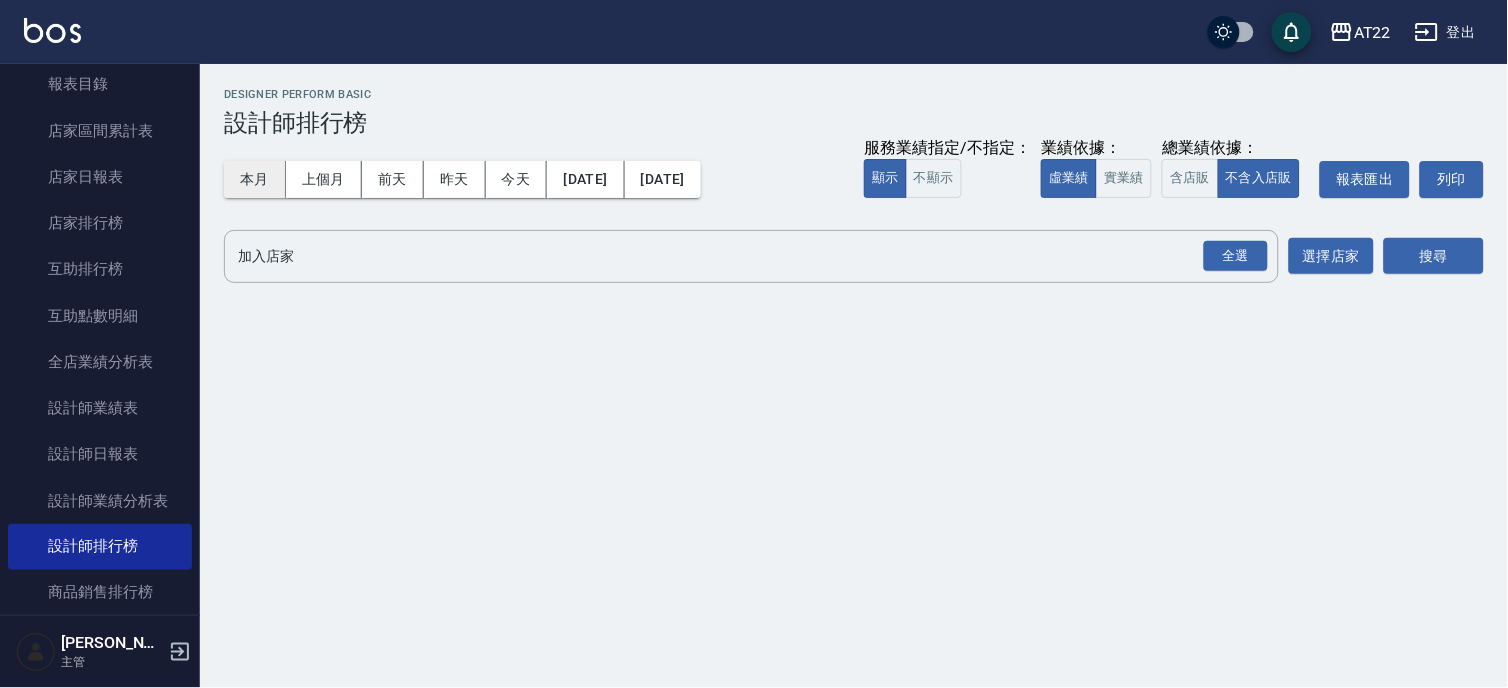 click on "本月" at bounding box center [255, 179] 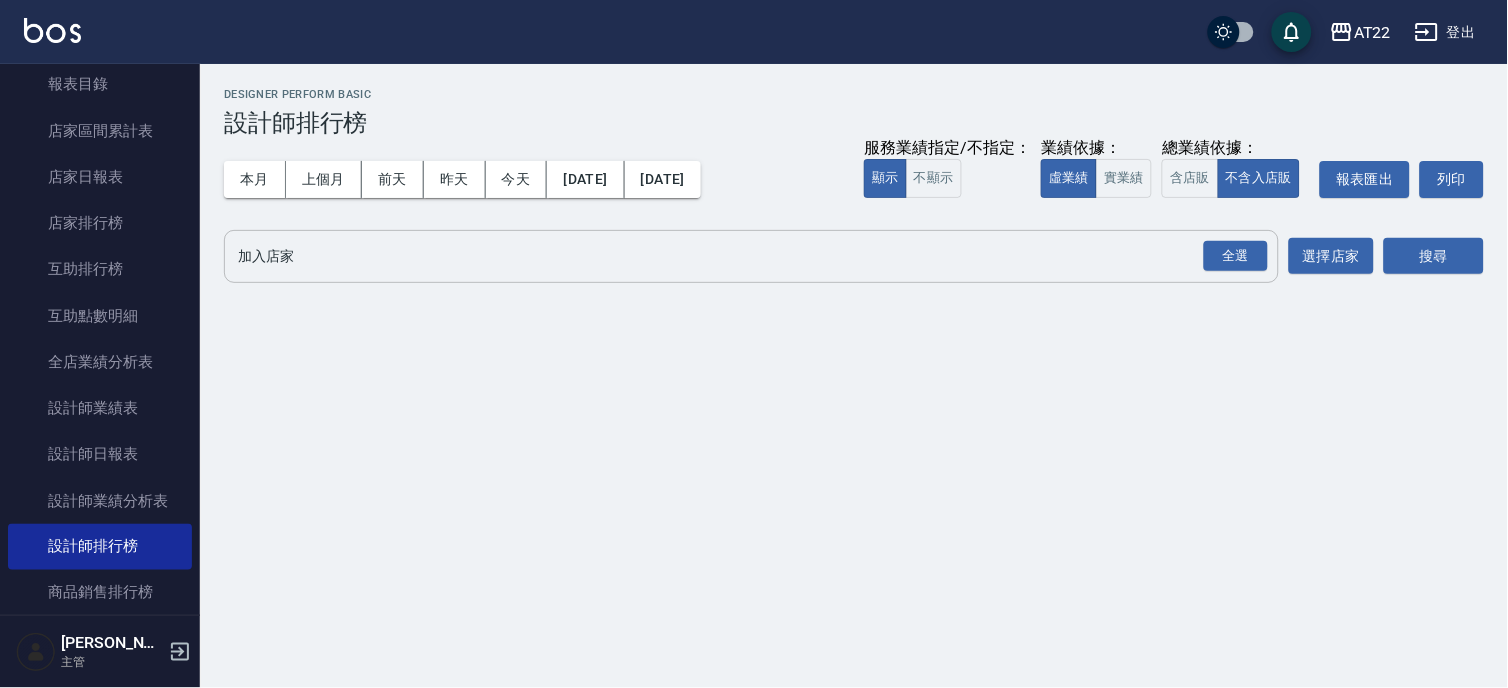 click on "全選" at bounding box center (1236, 256) 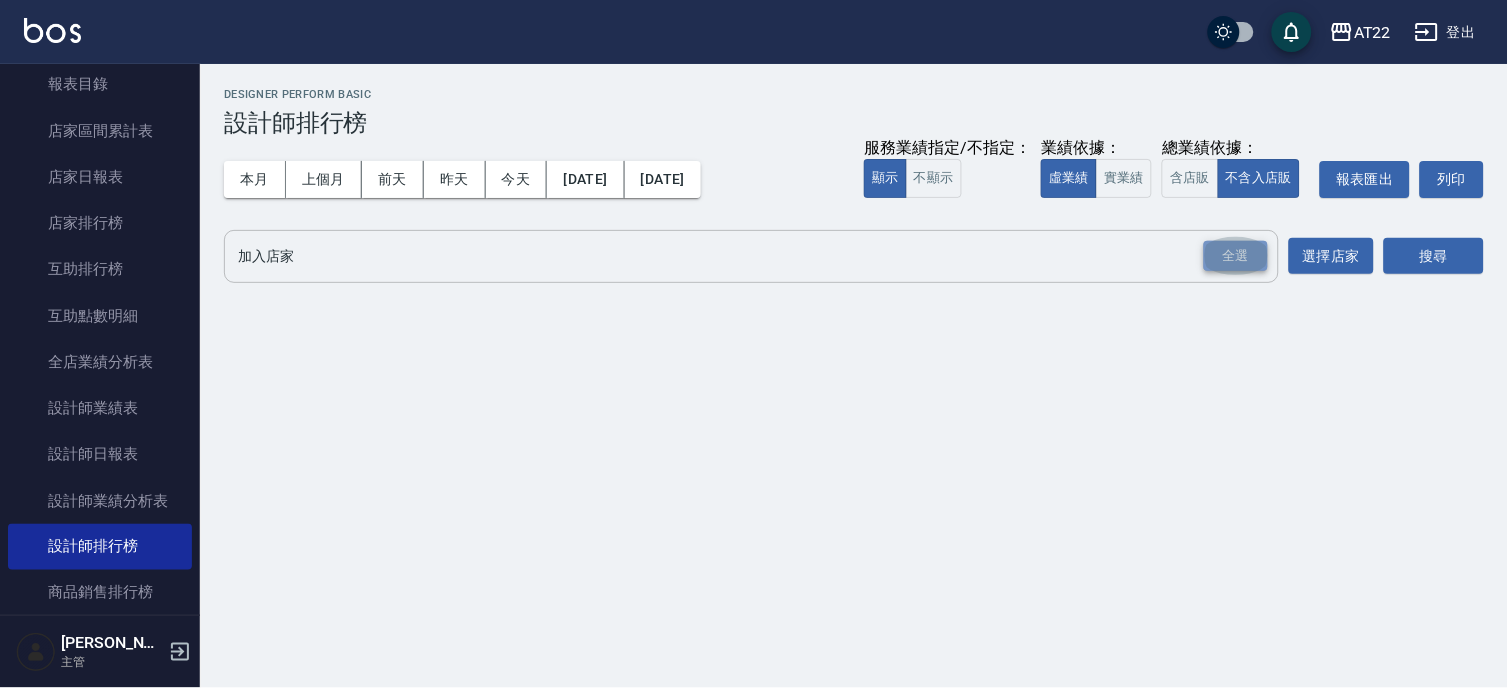 click on "全選" at bounding box center (1236, 256) 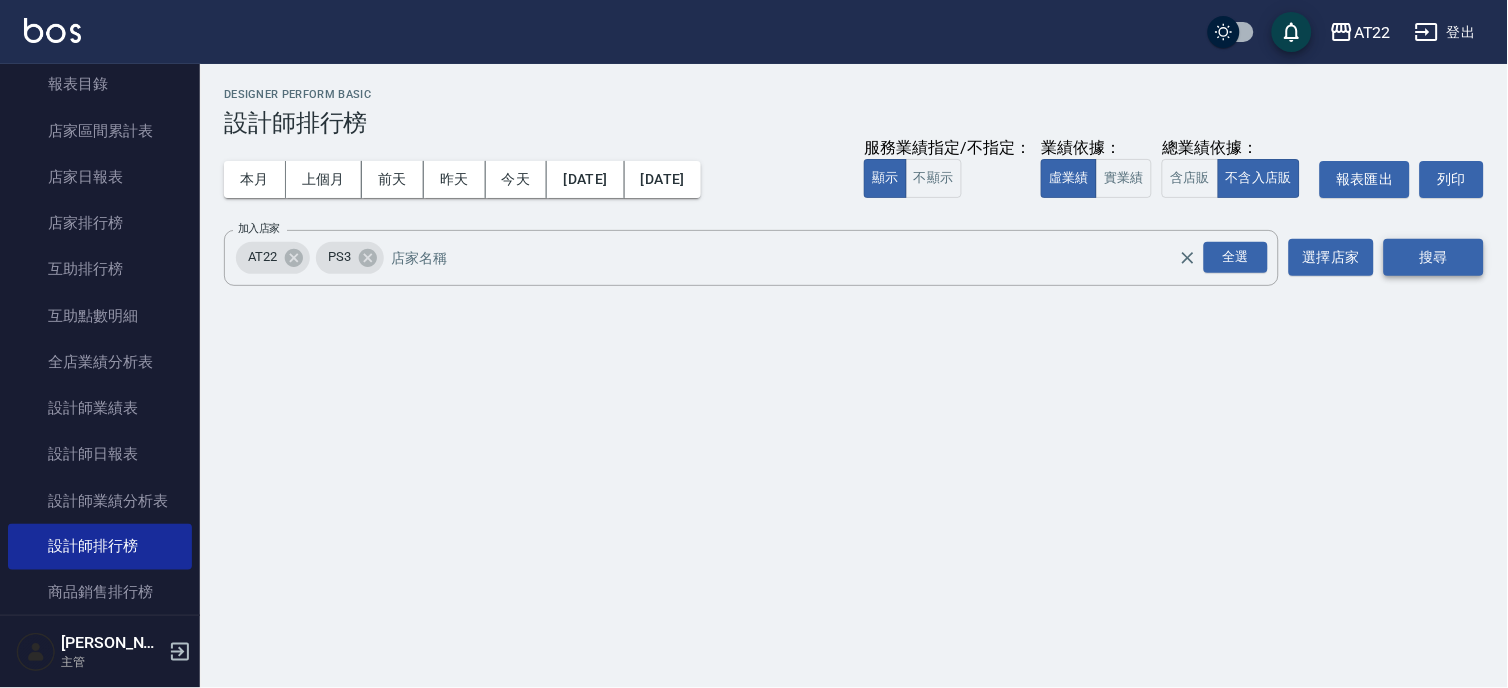 click on "搜尋" at bounding box center (1434, 257) 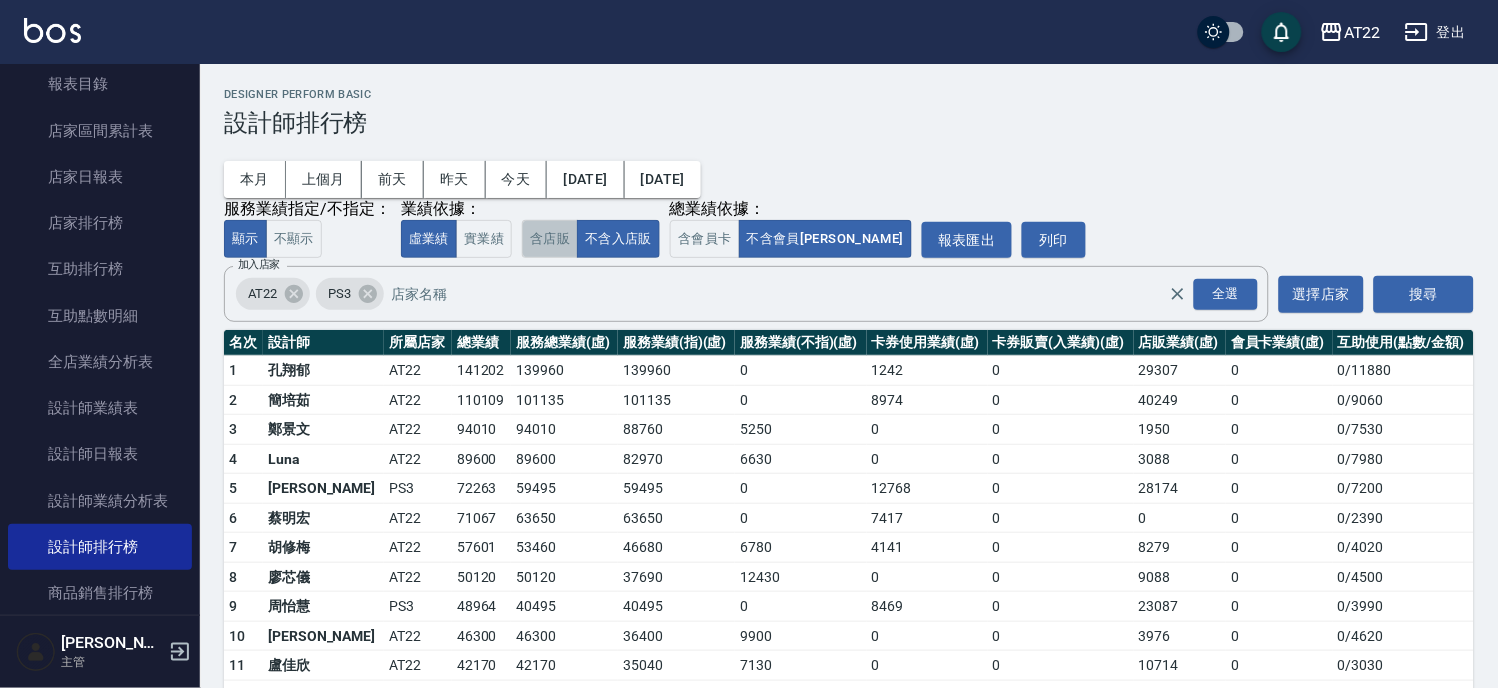 click on "含店販" at bounding box center (550, 239) 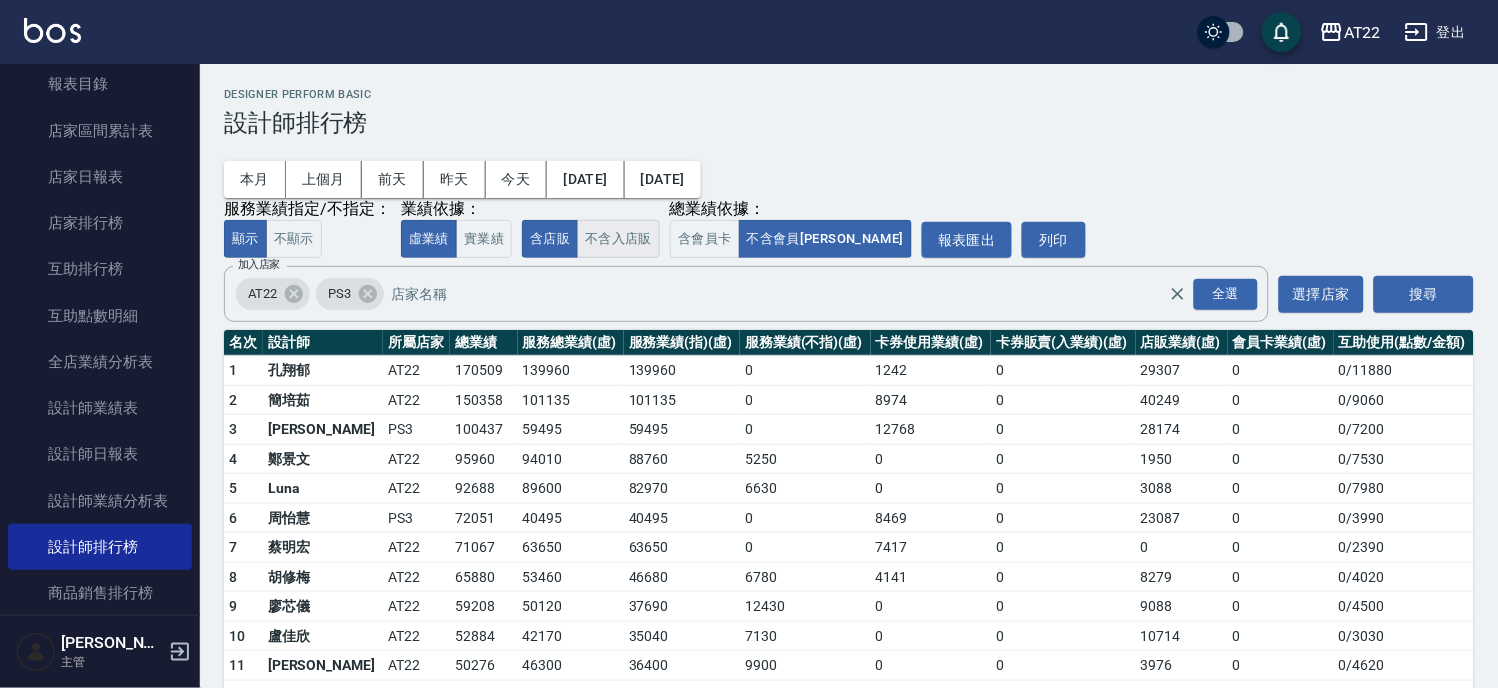 click on "不含入店販" at bounding box center [618, 239] 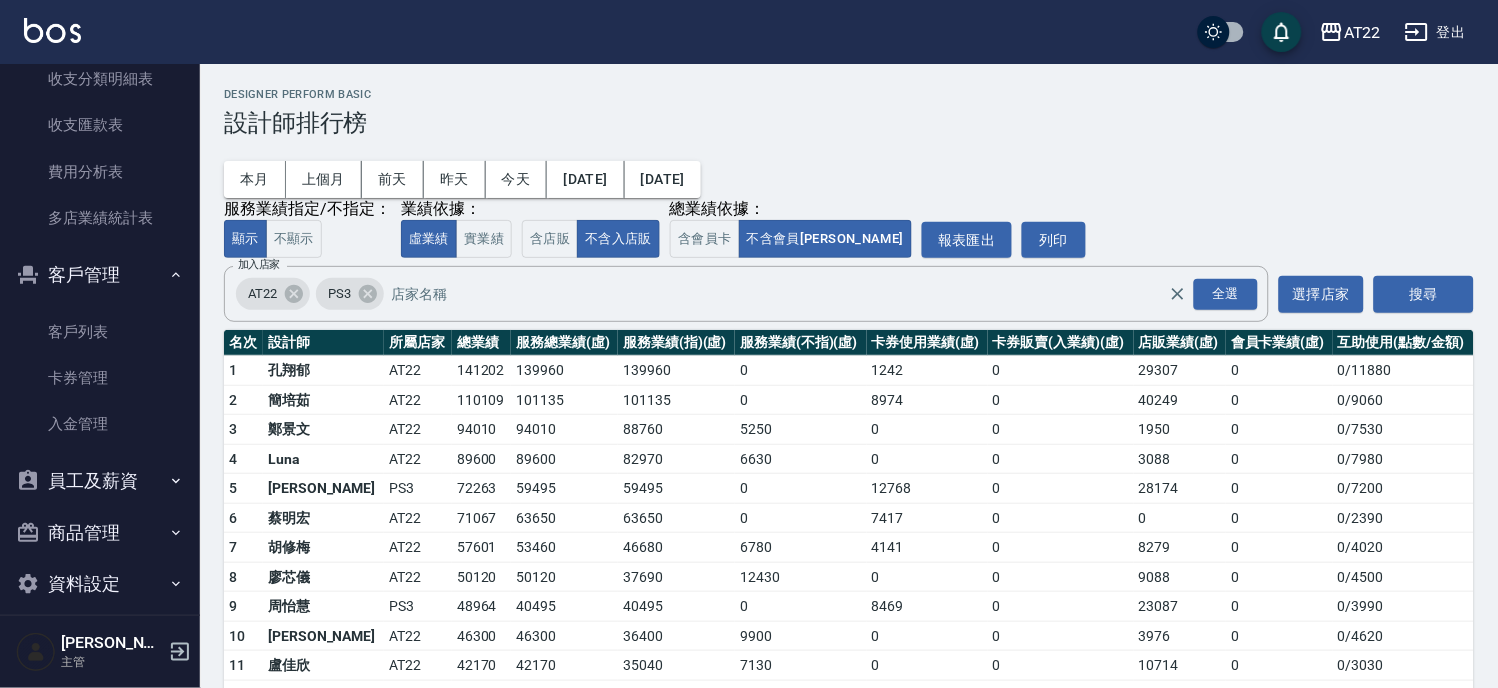 scroll, scrollTop: 1414, scrollLeft: 0, axis: vertical 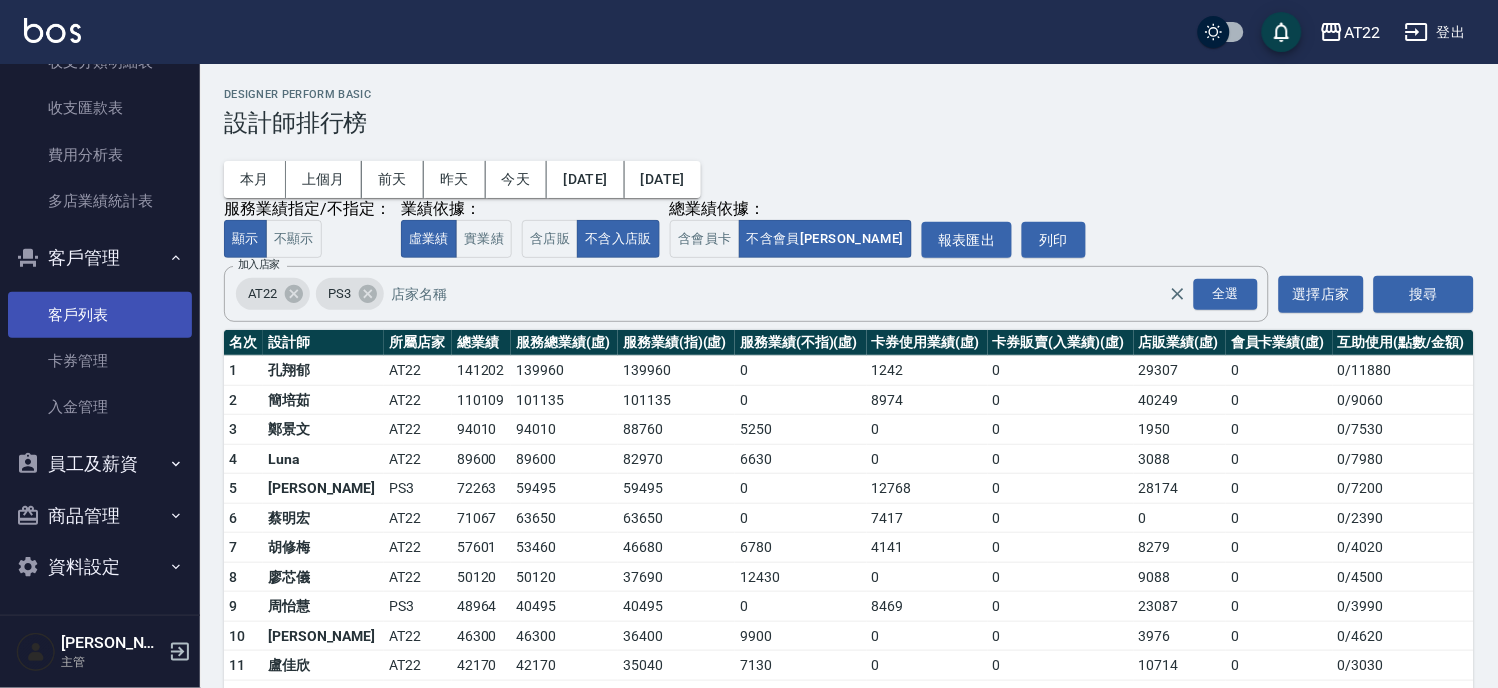 click on "客戶列表" at bounding box center (100, 315) 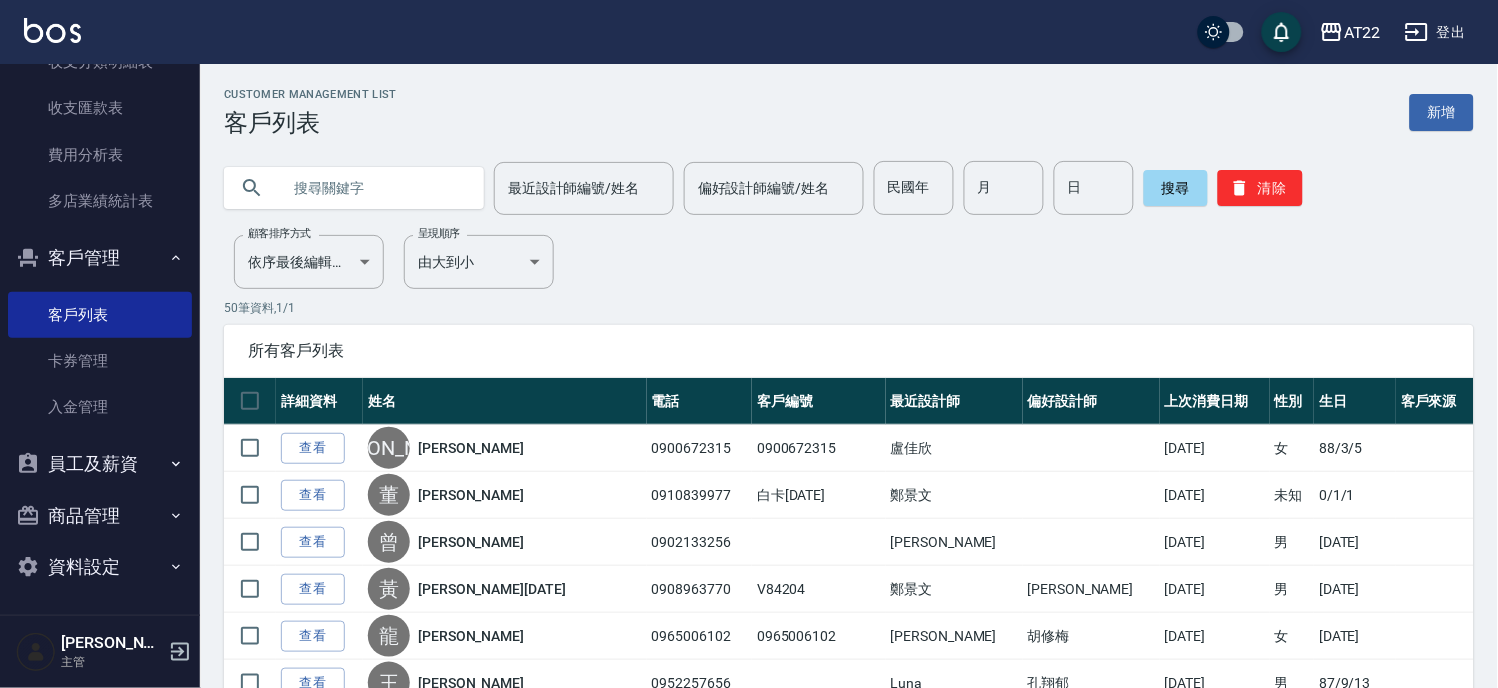 click at bounding box center [374, 188] 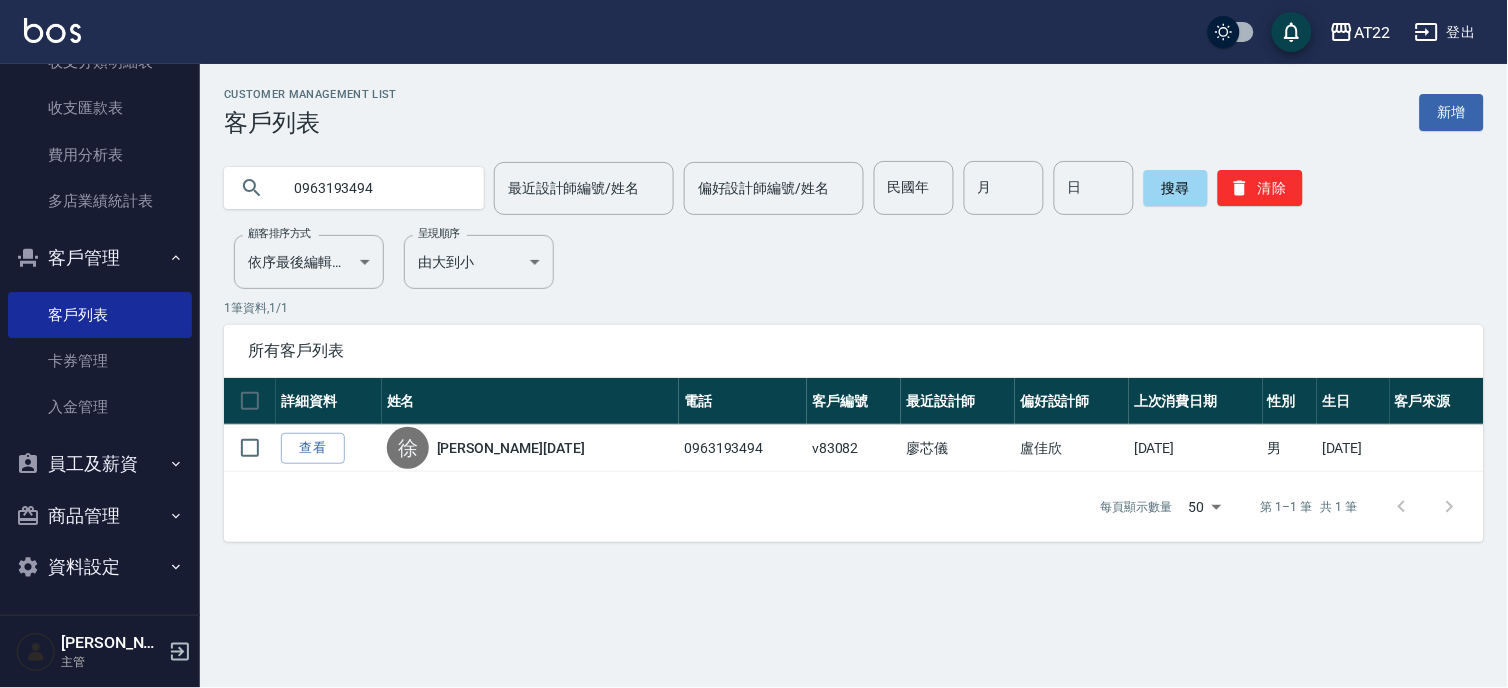 drag, startPoint x: 241, startPoint y: 190, endPoint x: 214, endPoint y: 195, distance: 27.45906 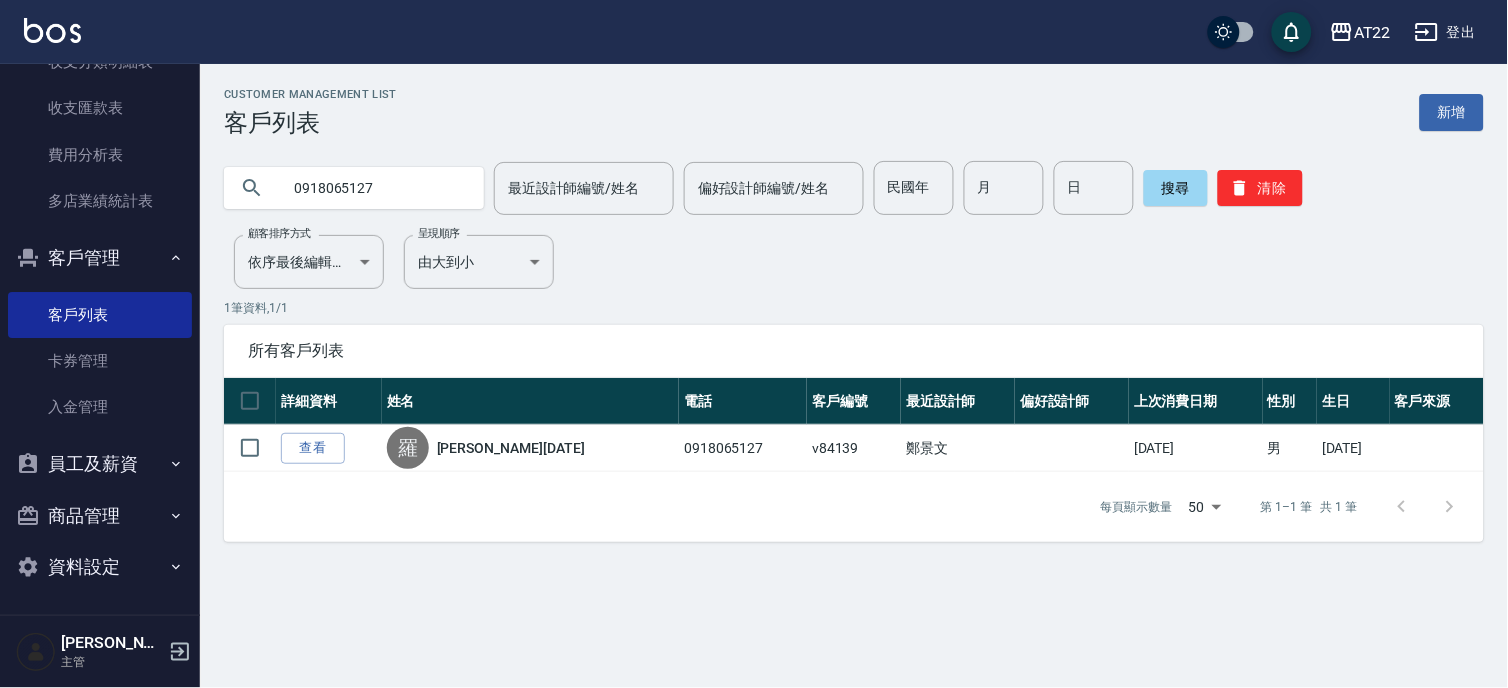 drag, startPoint x: 431, startPoint y: 190, endPoint x: 201, endPoint y: 193, distance: 230.01956 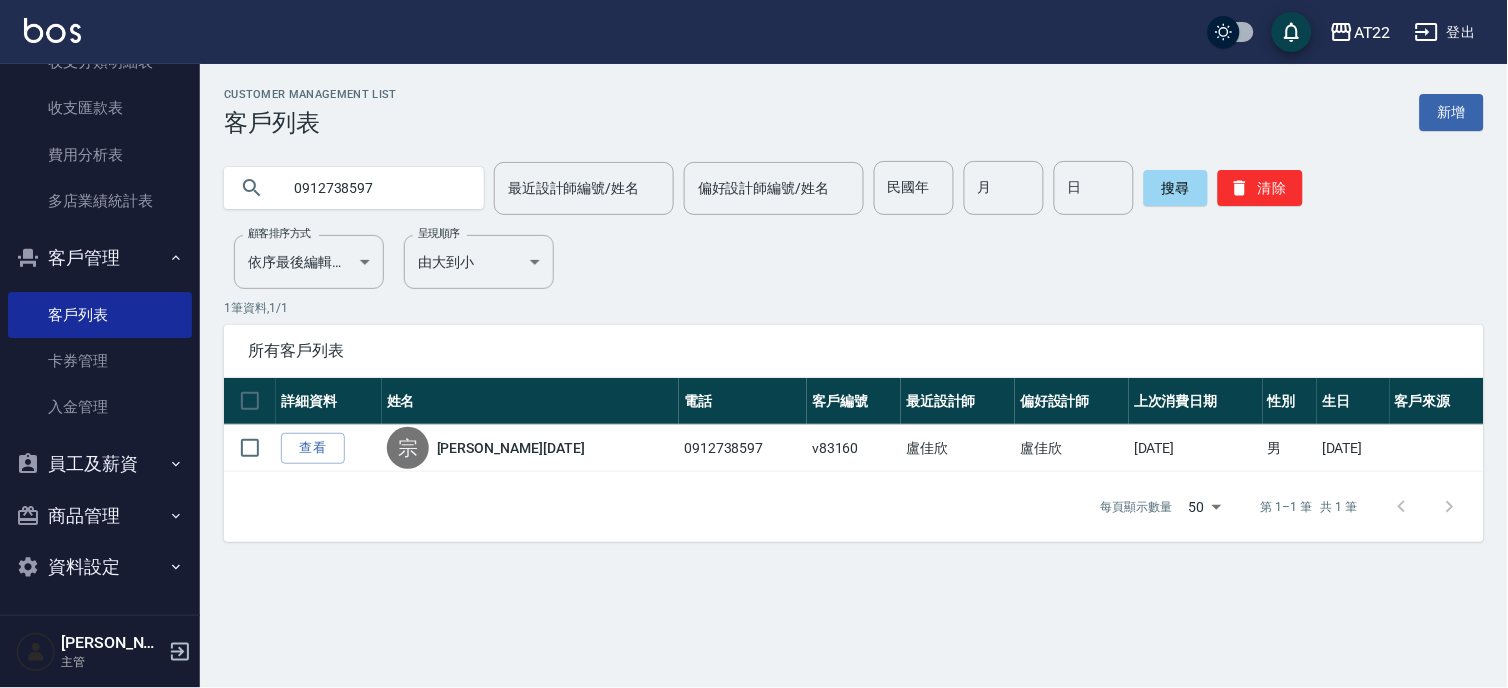 drag, startPoint x: 385, startPoint y: 195, endPoint x: 286, endPoint y: 206, distance: 99.60924 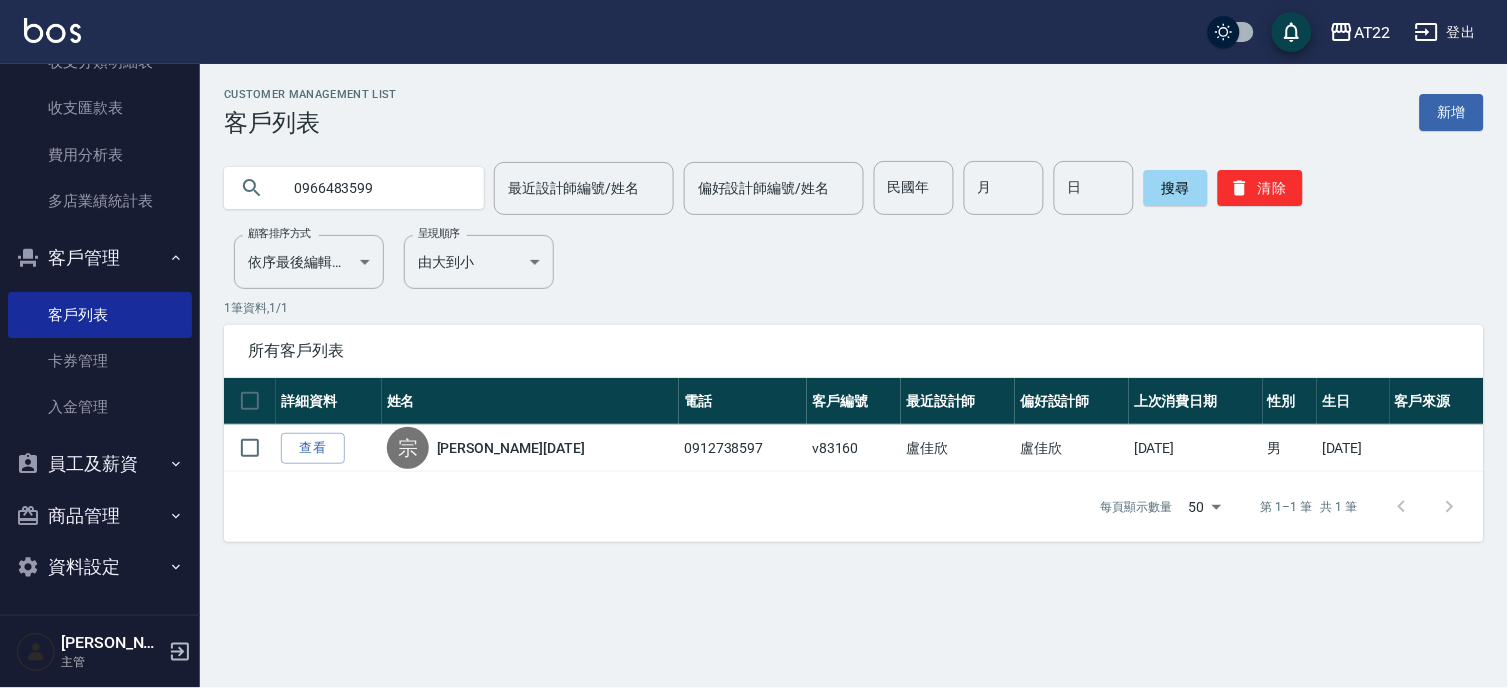 type on "0966483599" 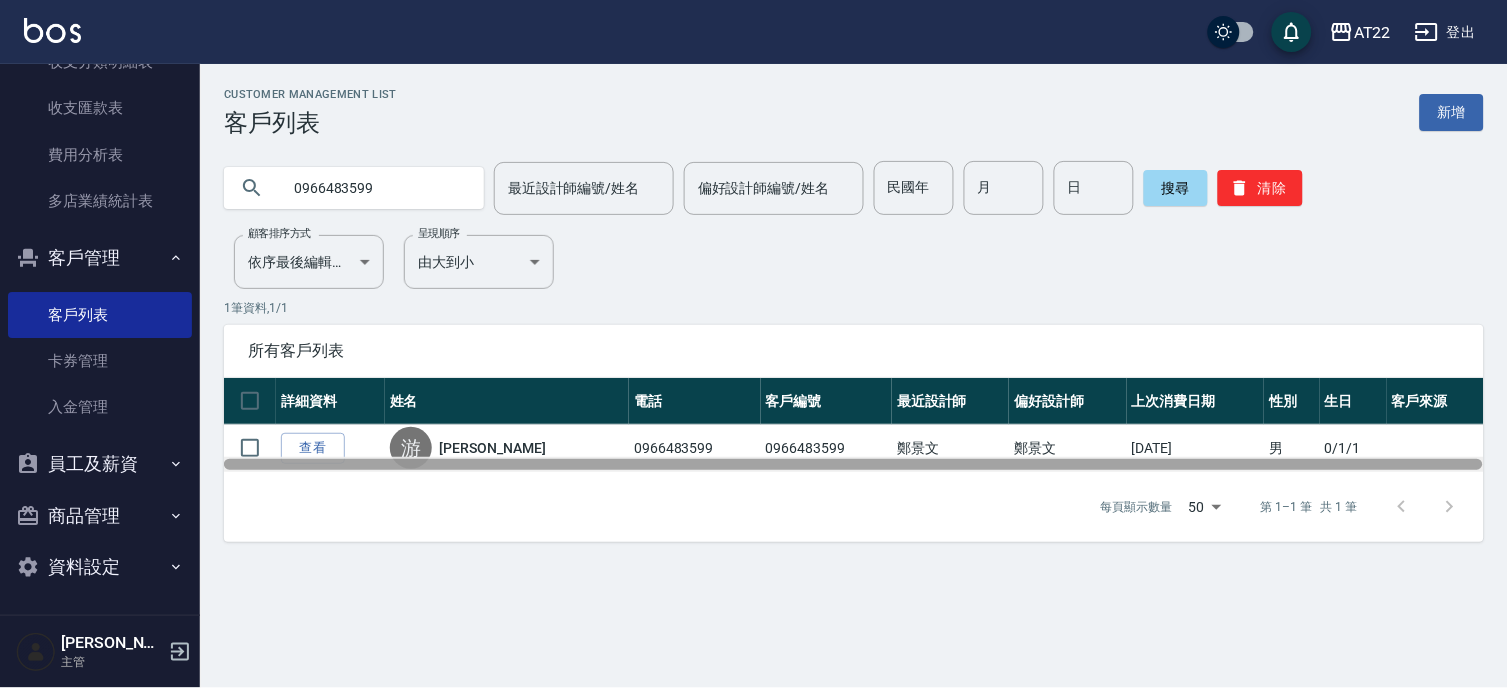 click at bounding box center (854, 464) 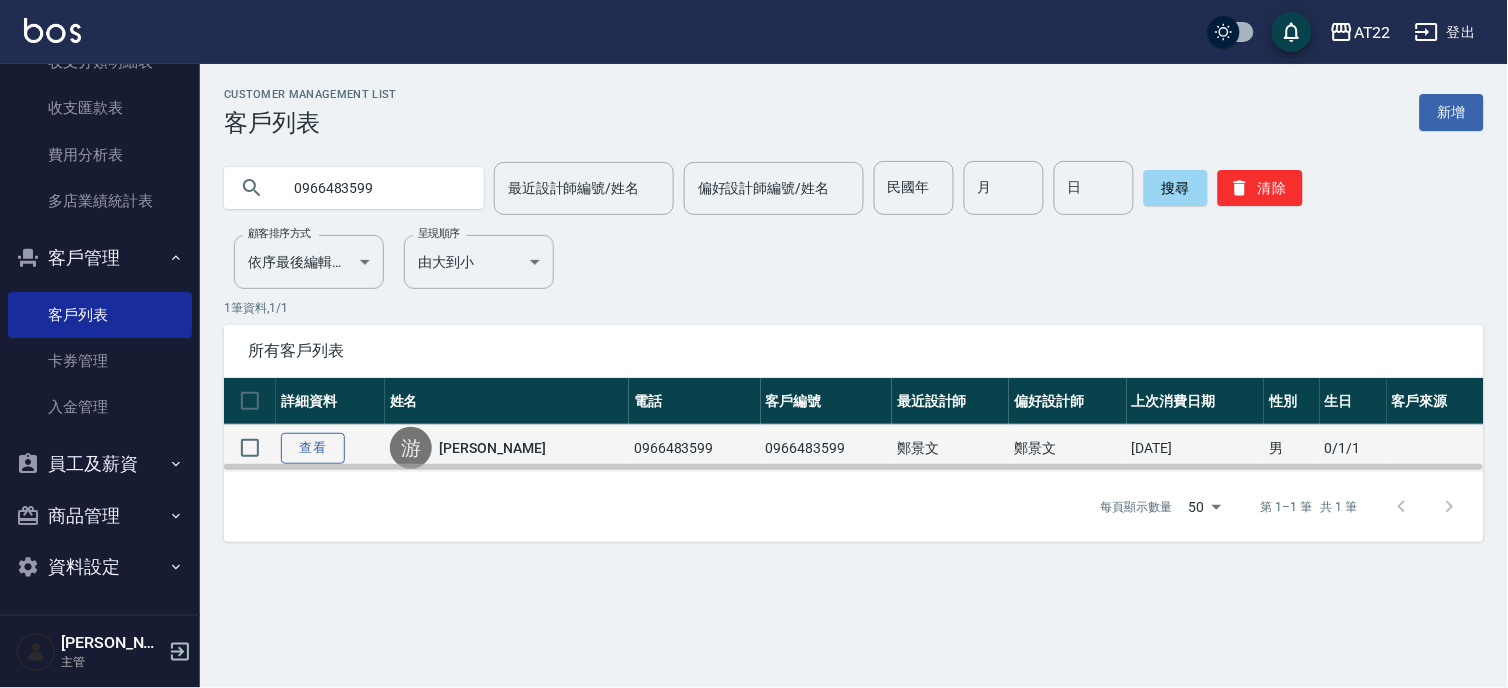 click on "查看" at bounding box center [313, 448] 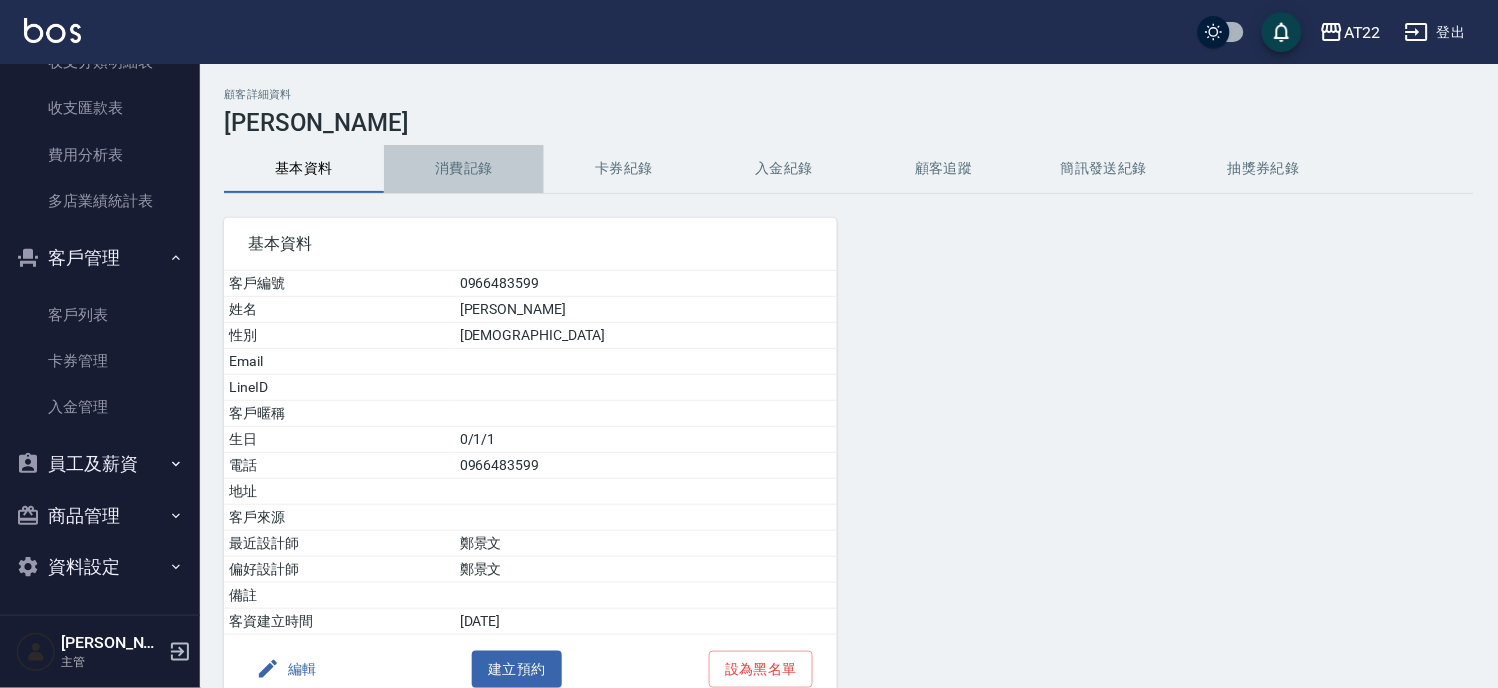 click on "消費記錄" at bounding box center (464, 169) 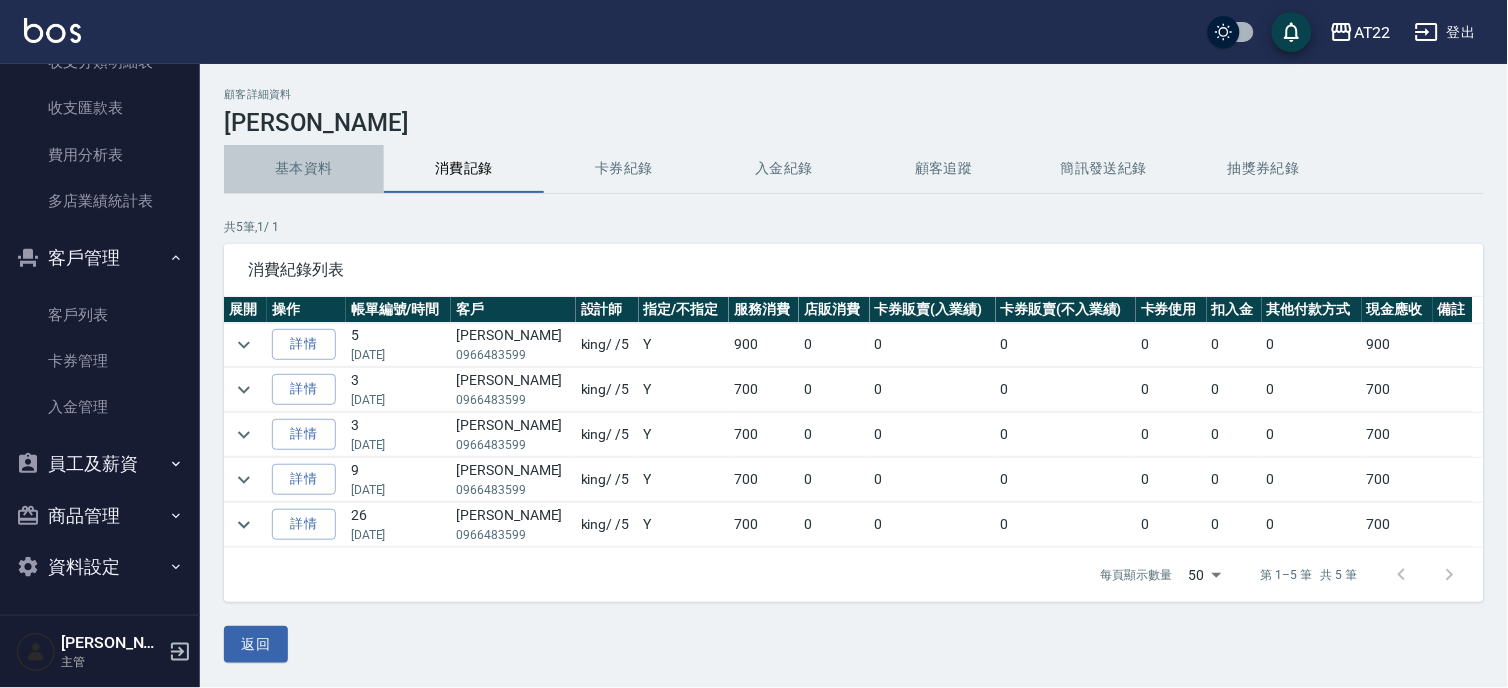 click on "基本資料" at bounding box center [304, 169] 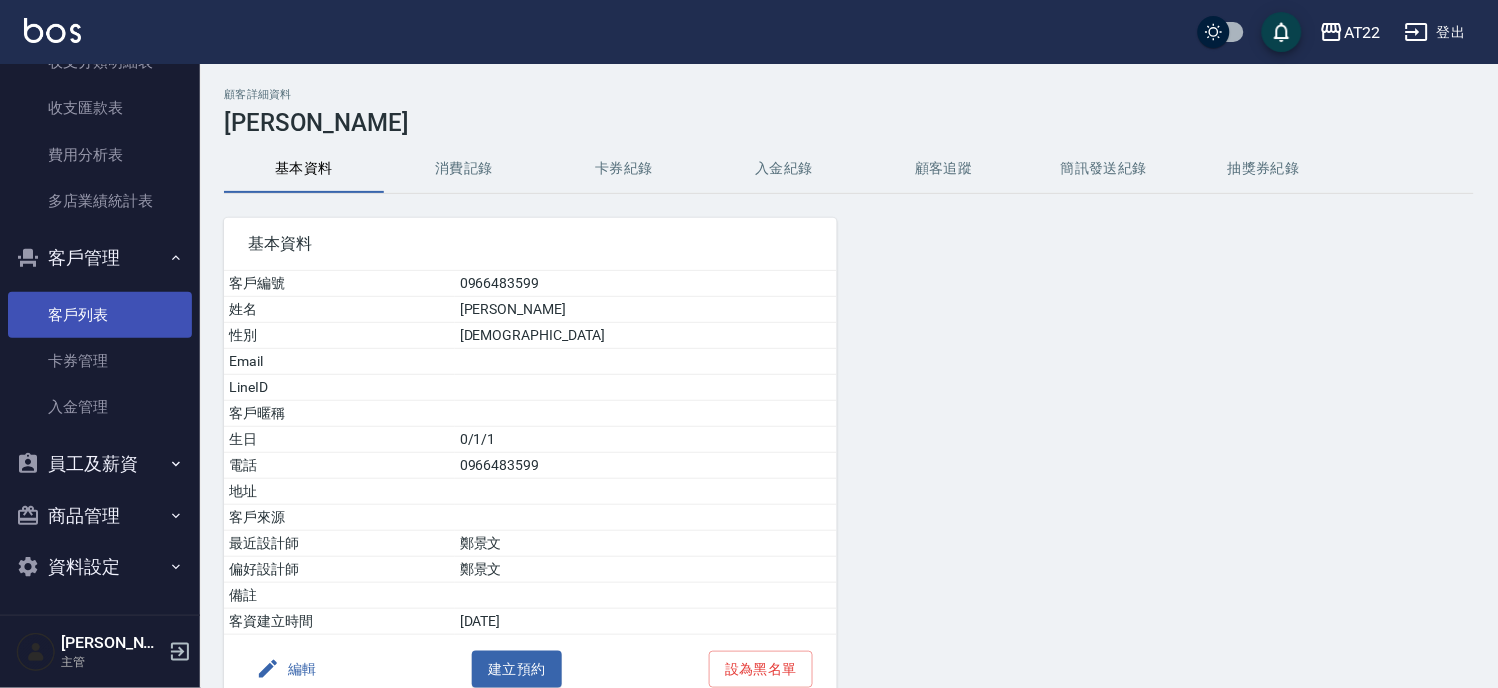 click on "客戶列表" at bounding box center (100, 315) 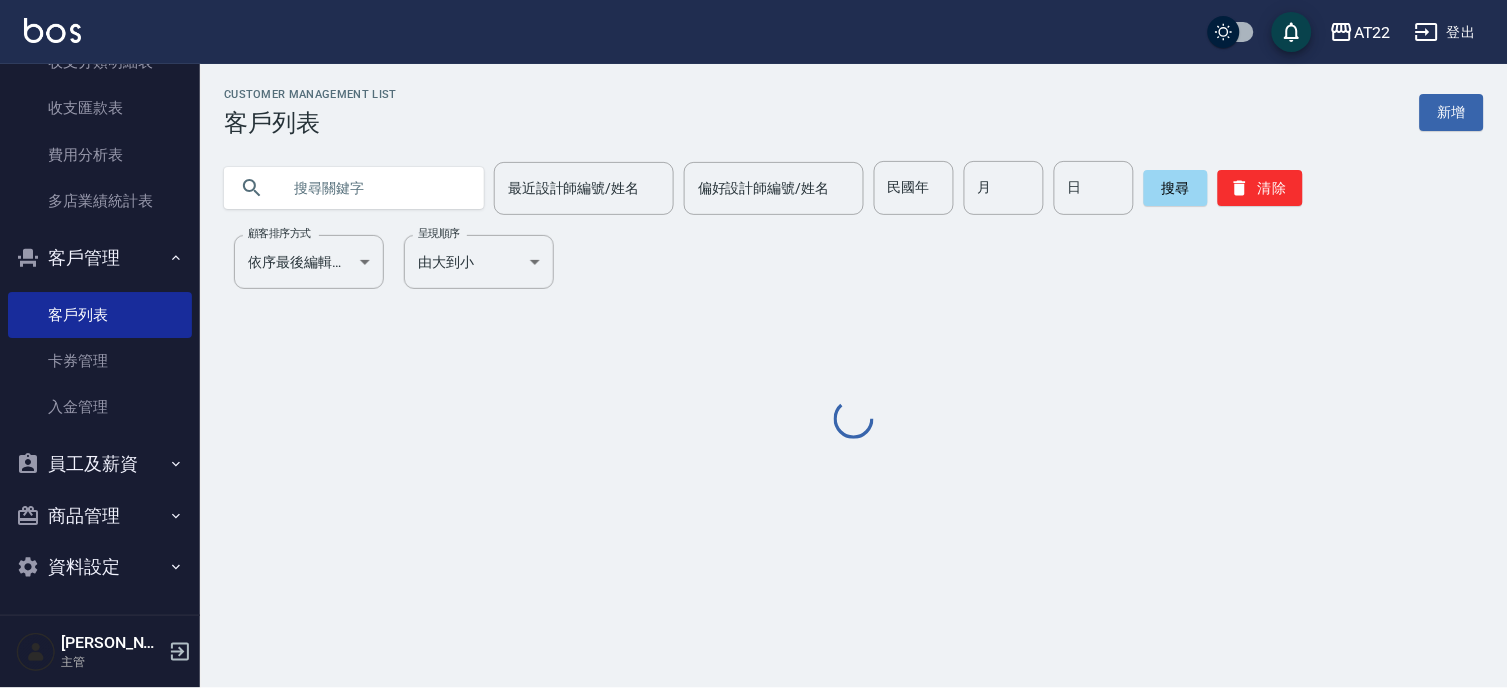 click at bounding box center [374, 188] 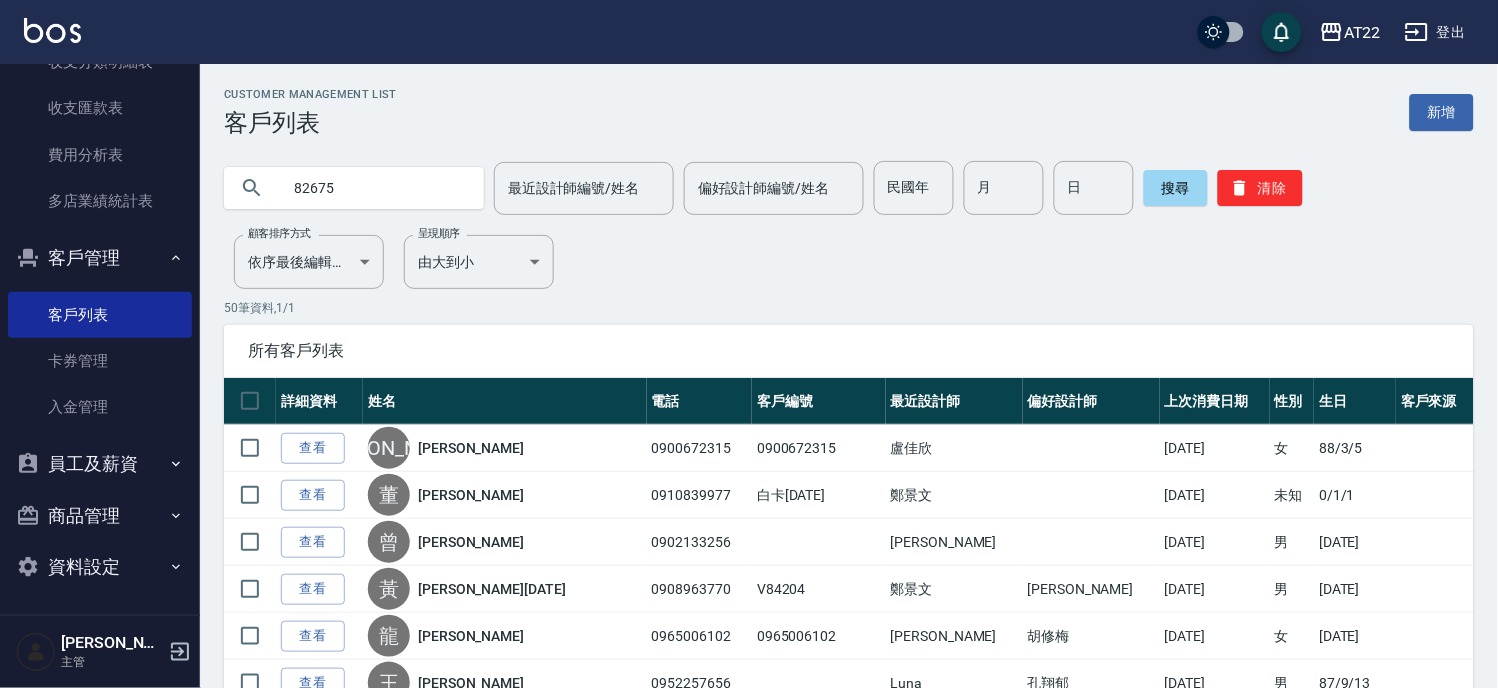 type on "82675" 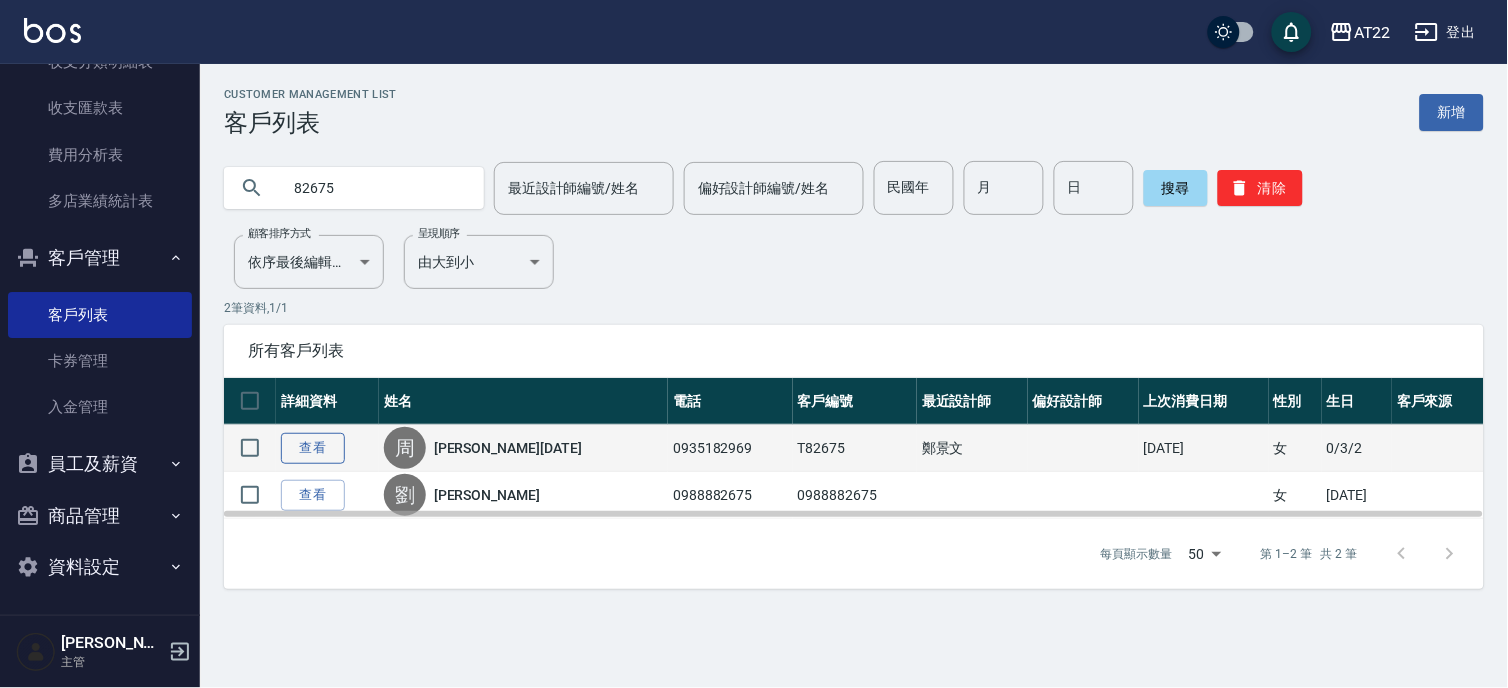 click on "查看" at bounding box center (313, 448) 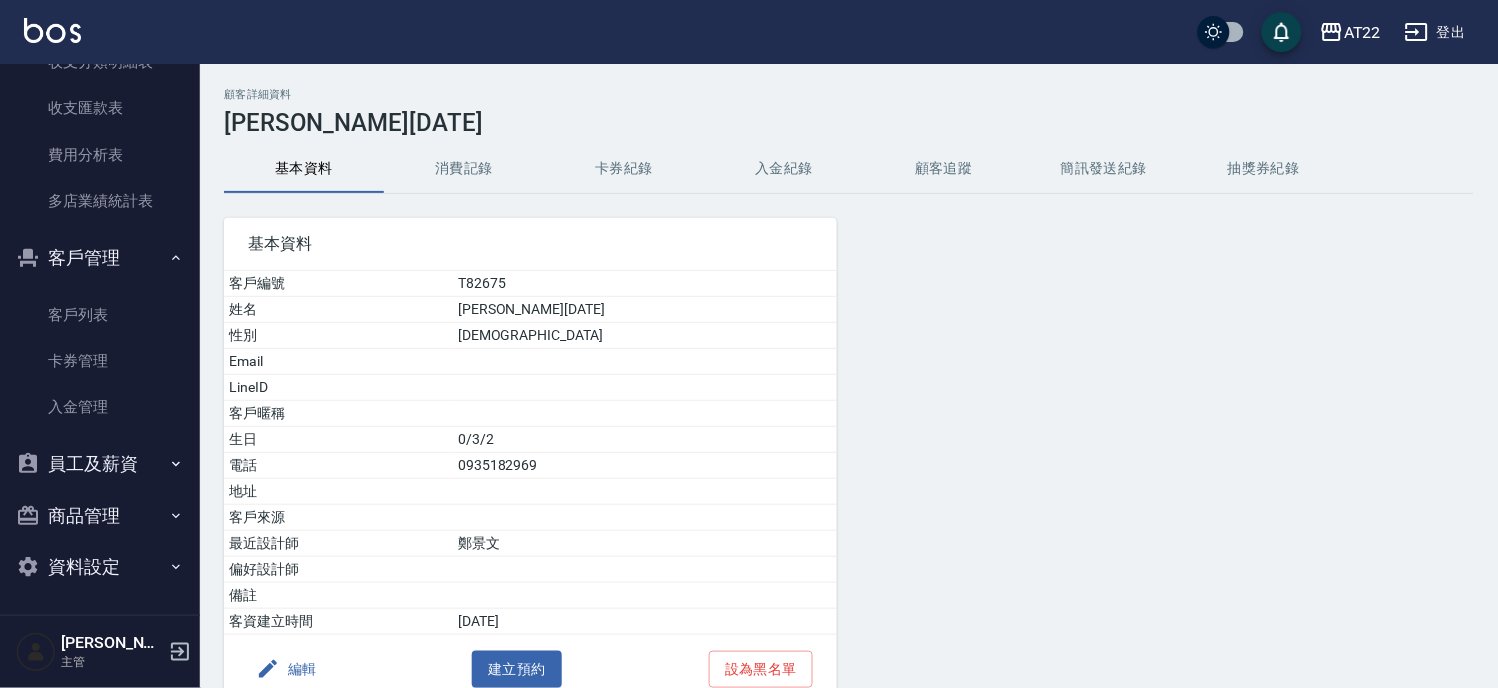 click on "消費記錄" at bounding box center [464, 169] 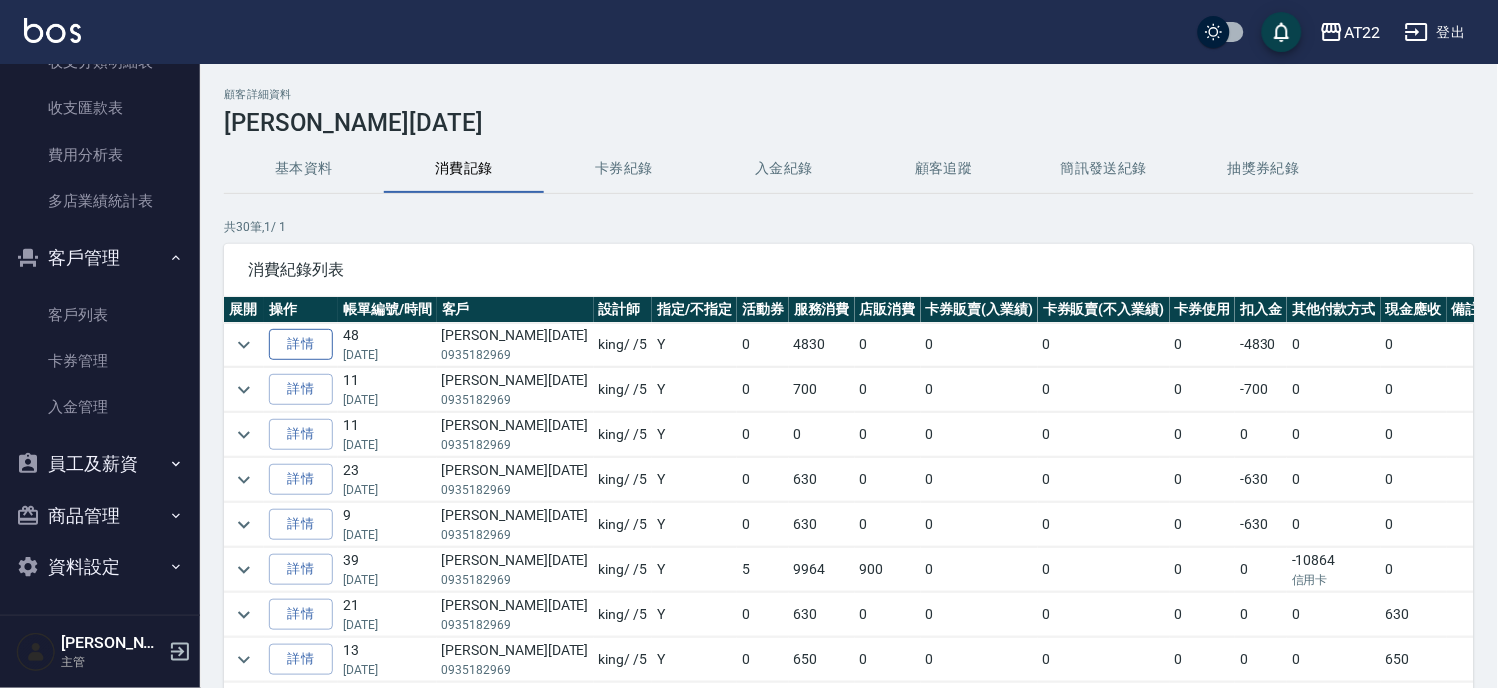 click on "詳情" at bounding box center (301, 344) 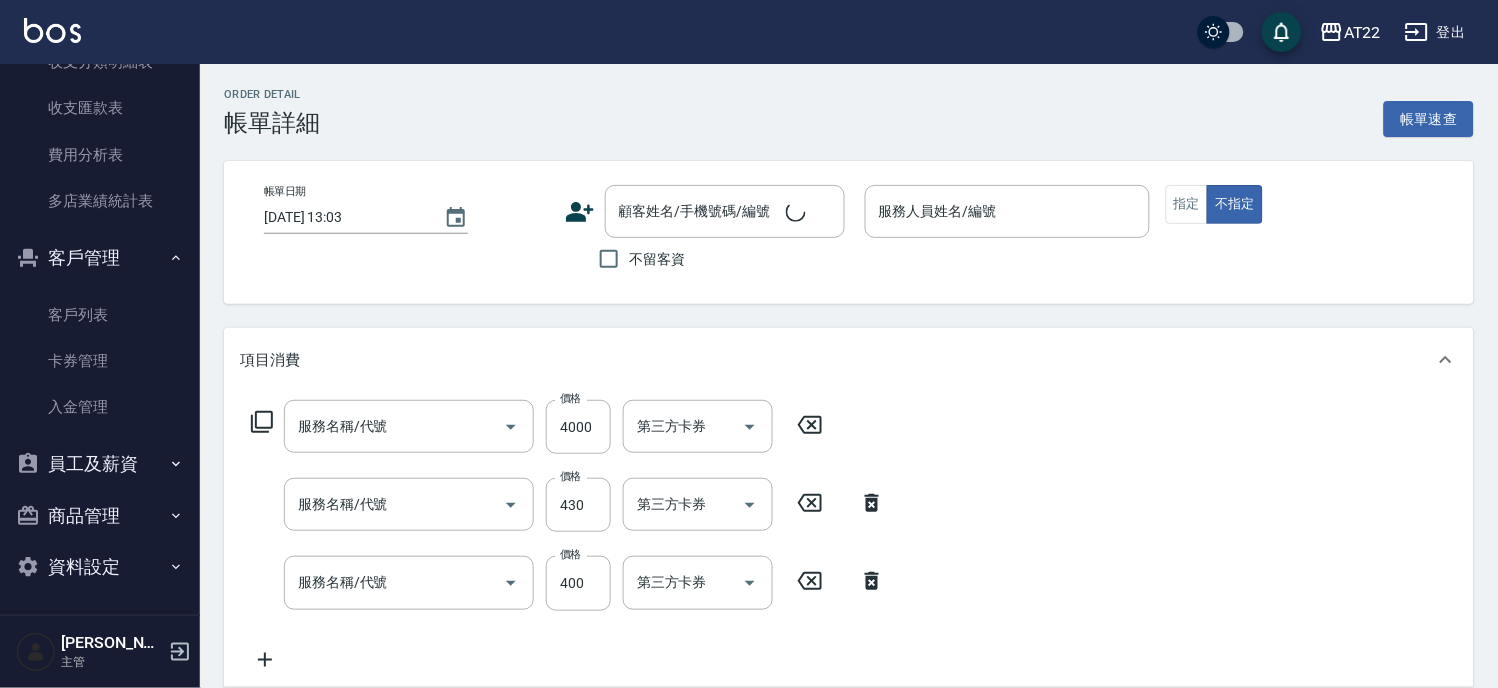 type on "[DATE] 17:38" 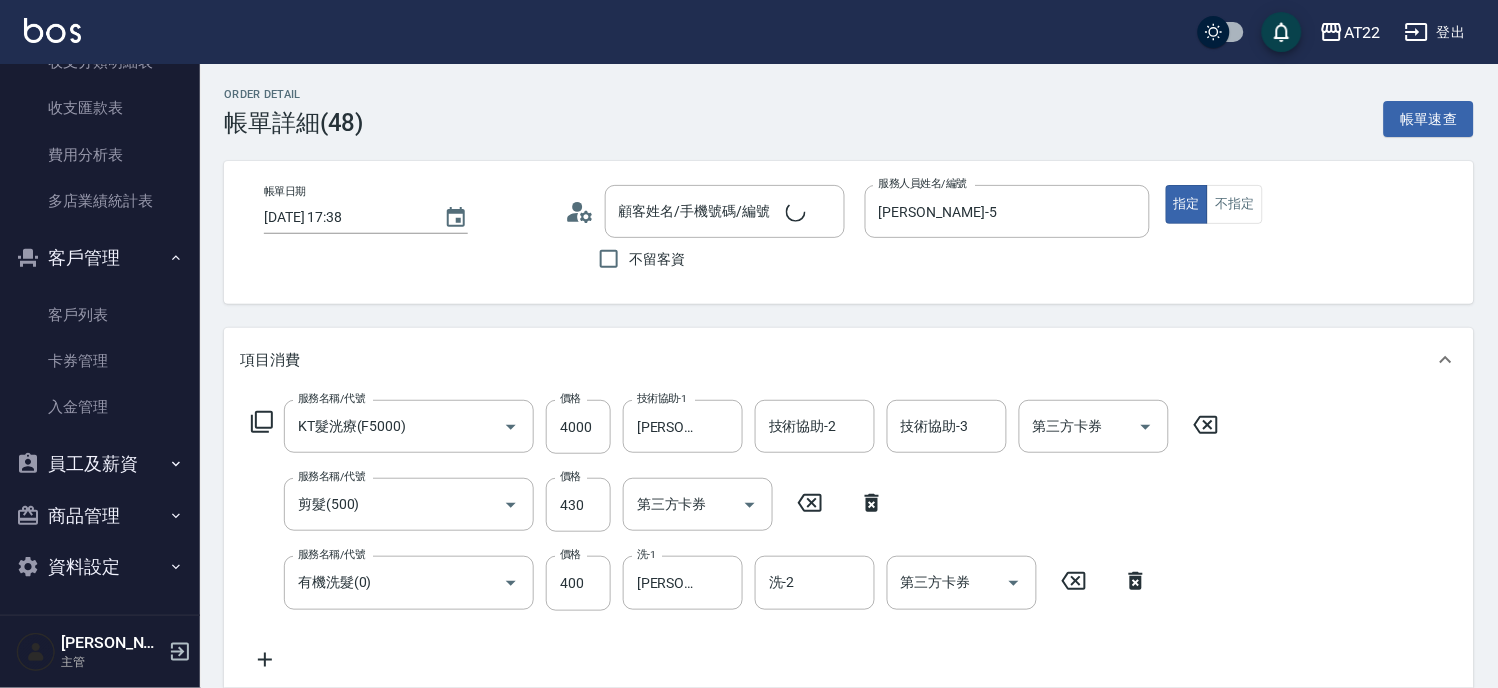 type on "[PERSON_NAME]25.5.12/0935182969/T82675" 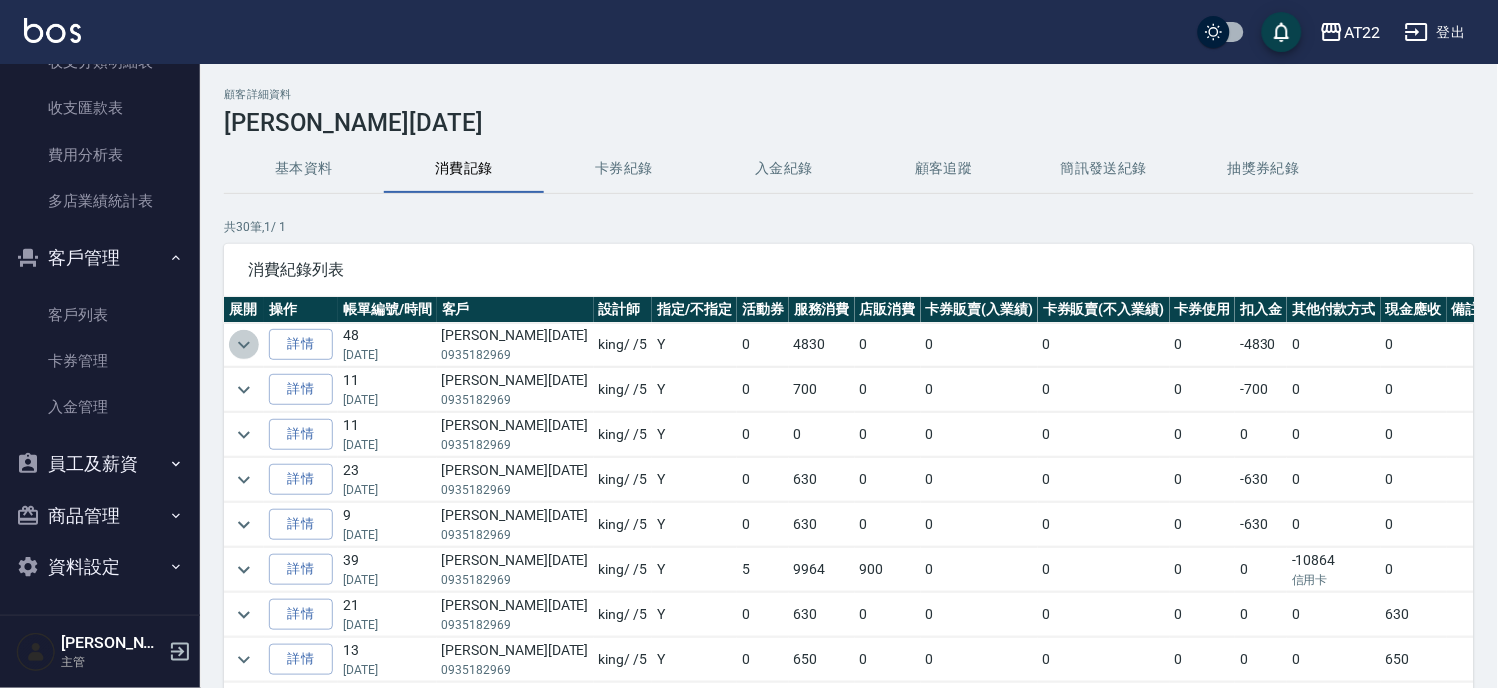 click 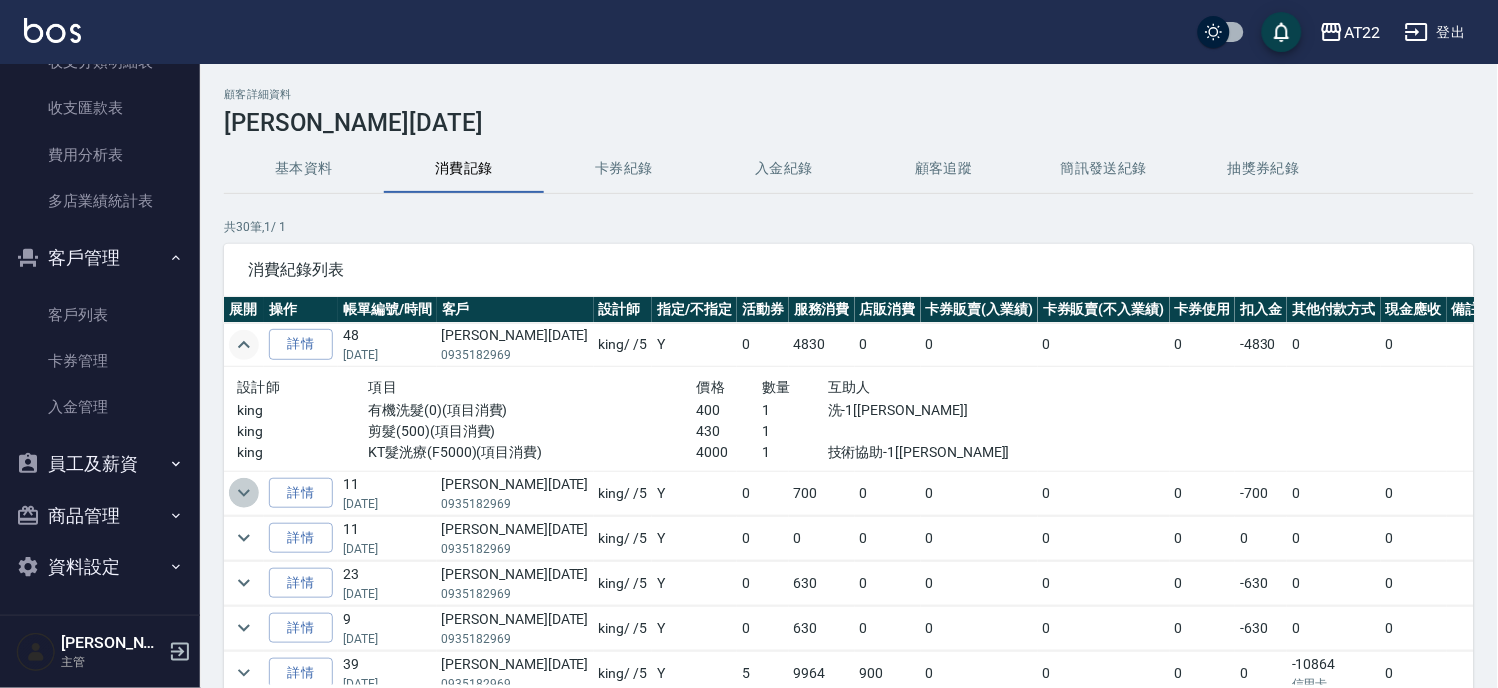 click 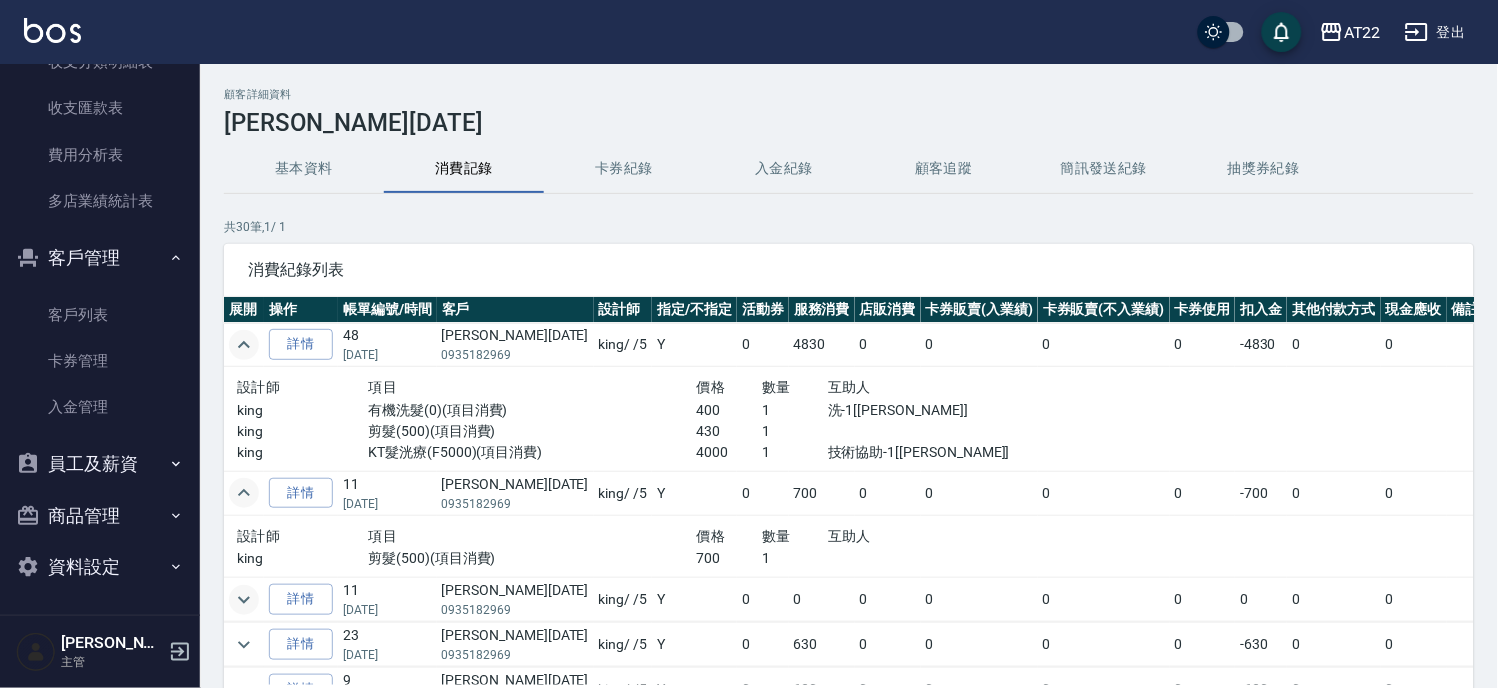 click 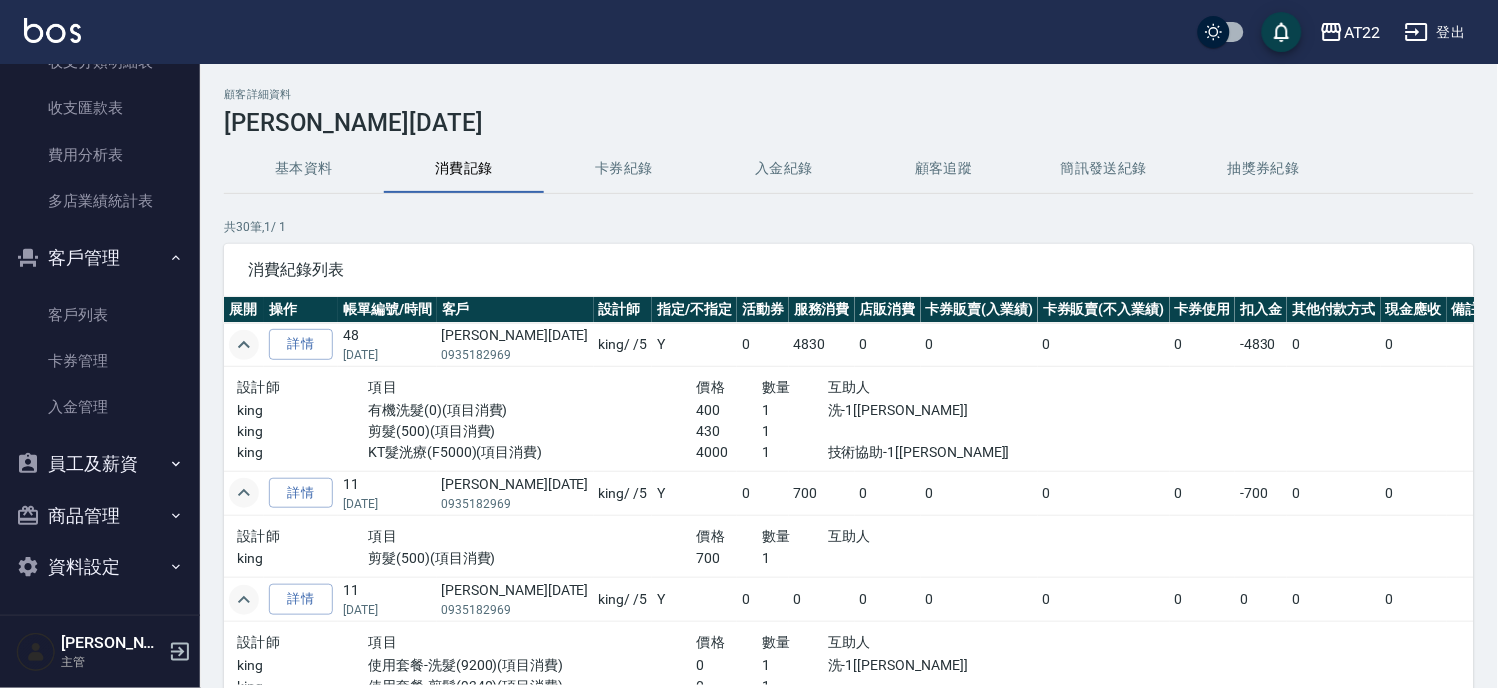 scroll, scrollTop: 222, scrollLeft: 0, axis: vertical 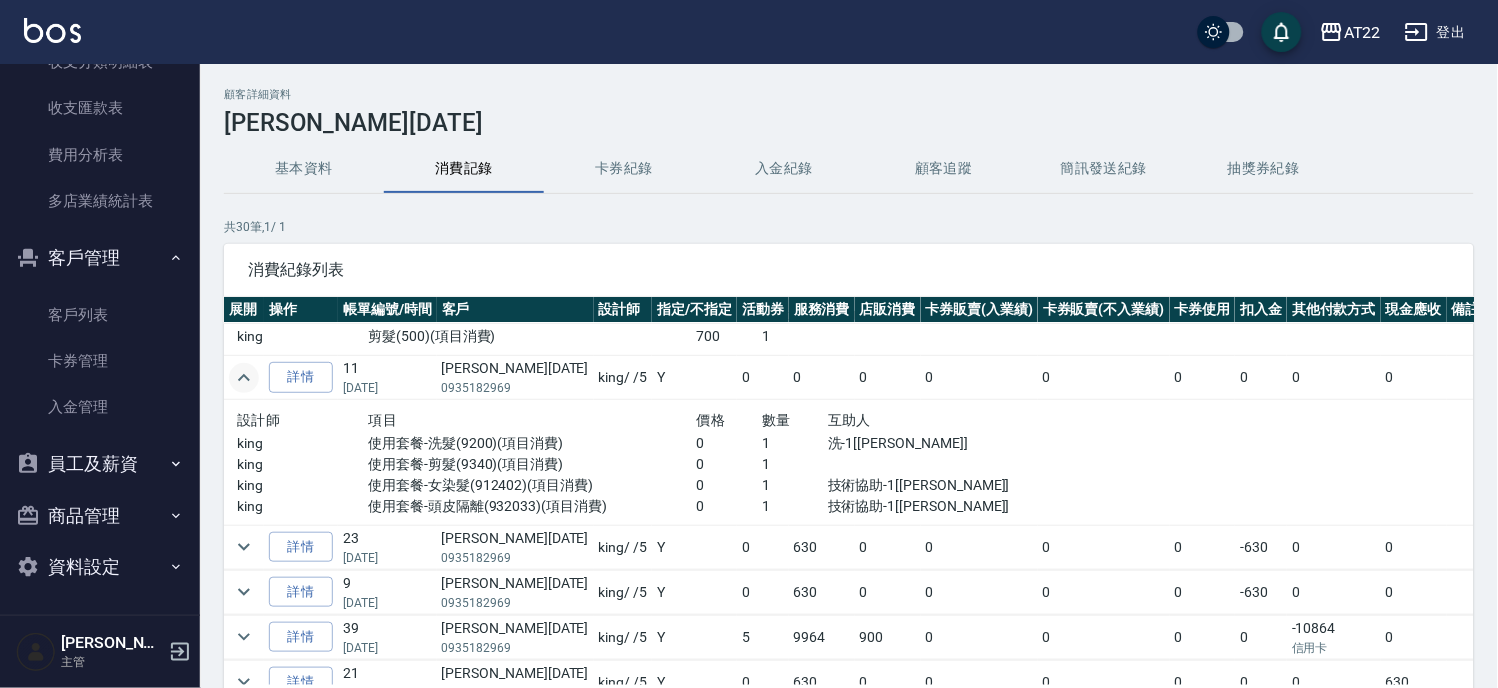 type 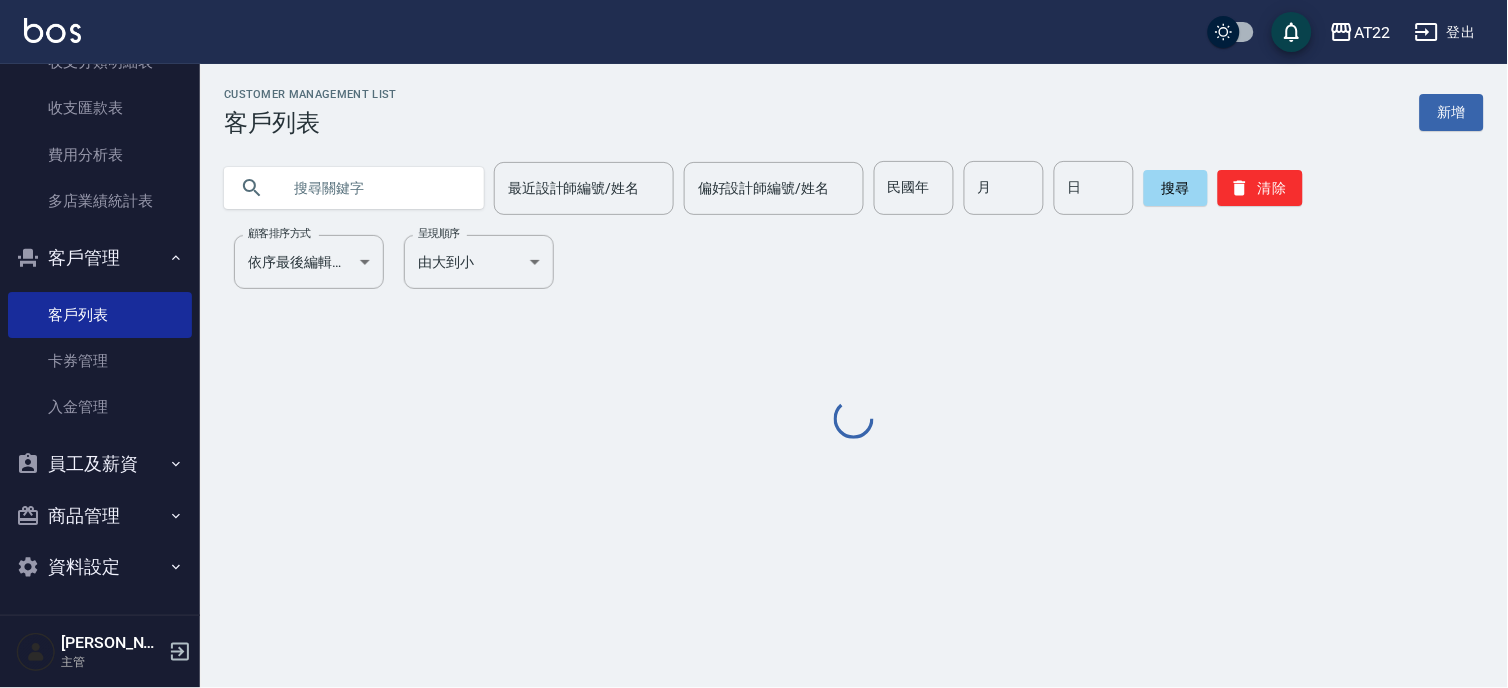 click at bounding box center (374, 188) 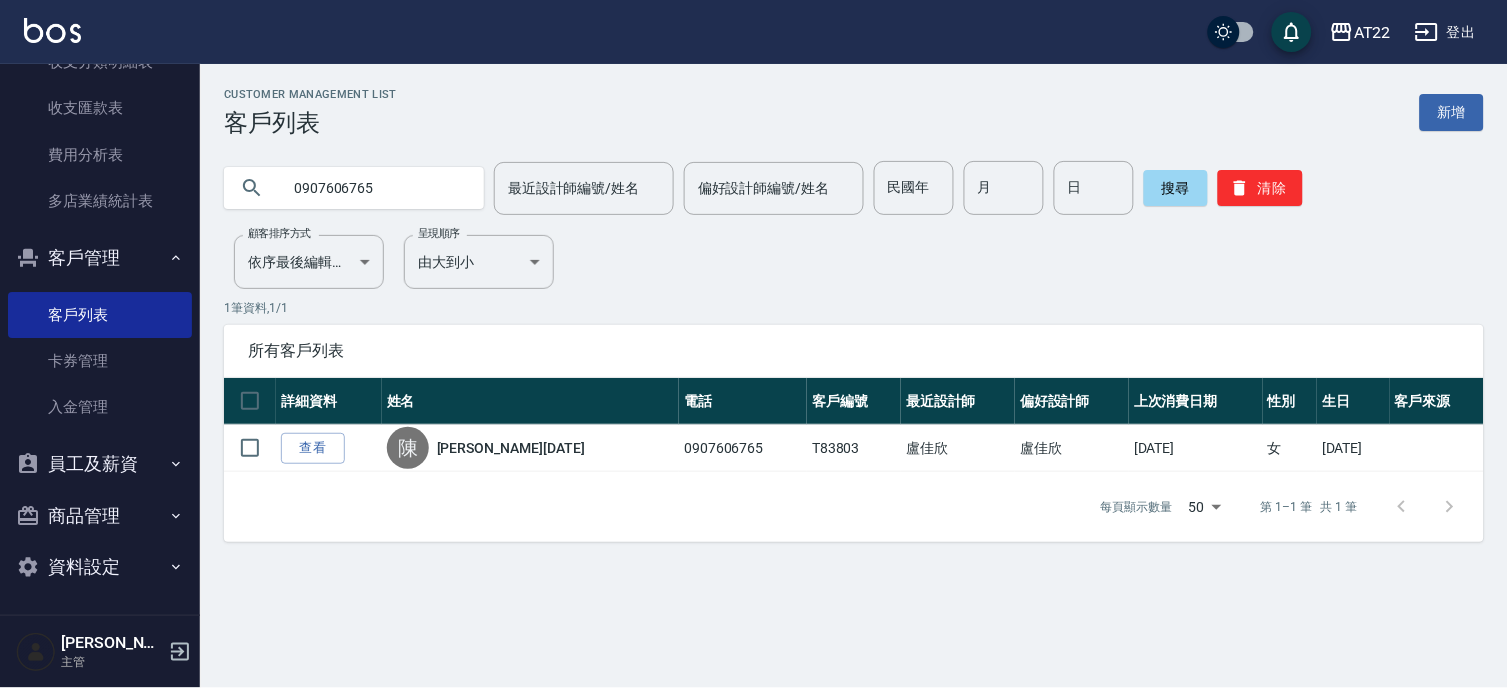 drag, startPoint x: 423, startPoint y: 181, endPoint x: 266, endPoint y: 198, distance: 157.9177 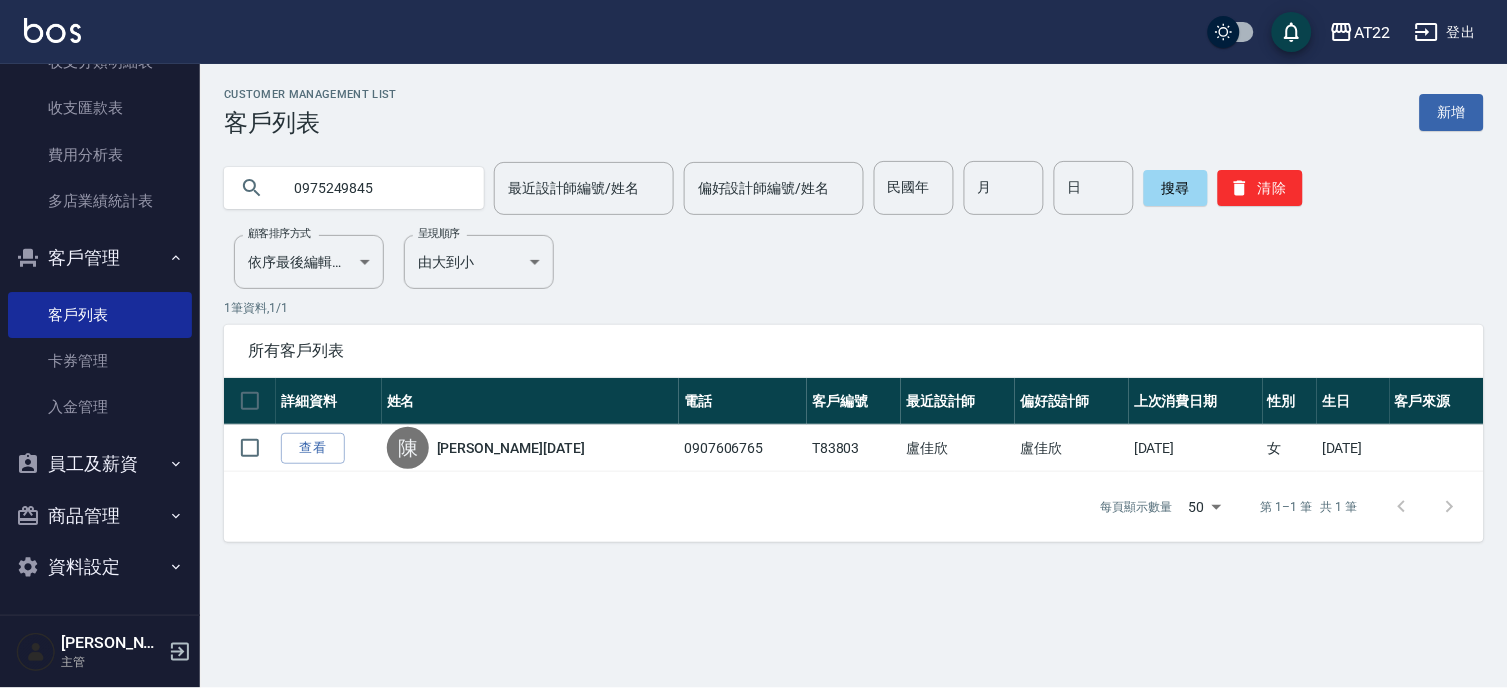 type on "0975249845" 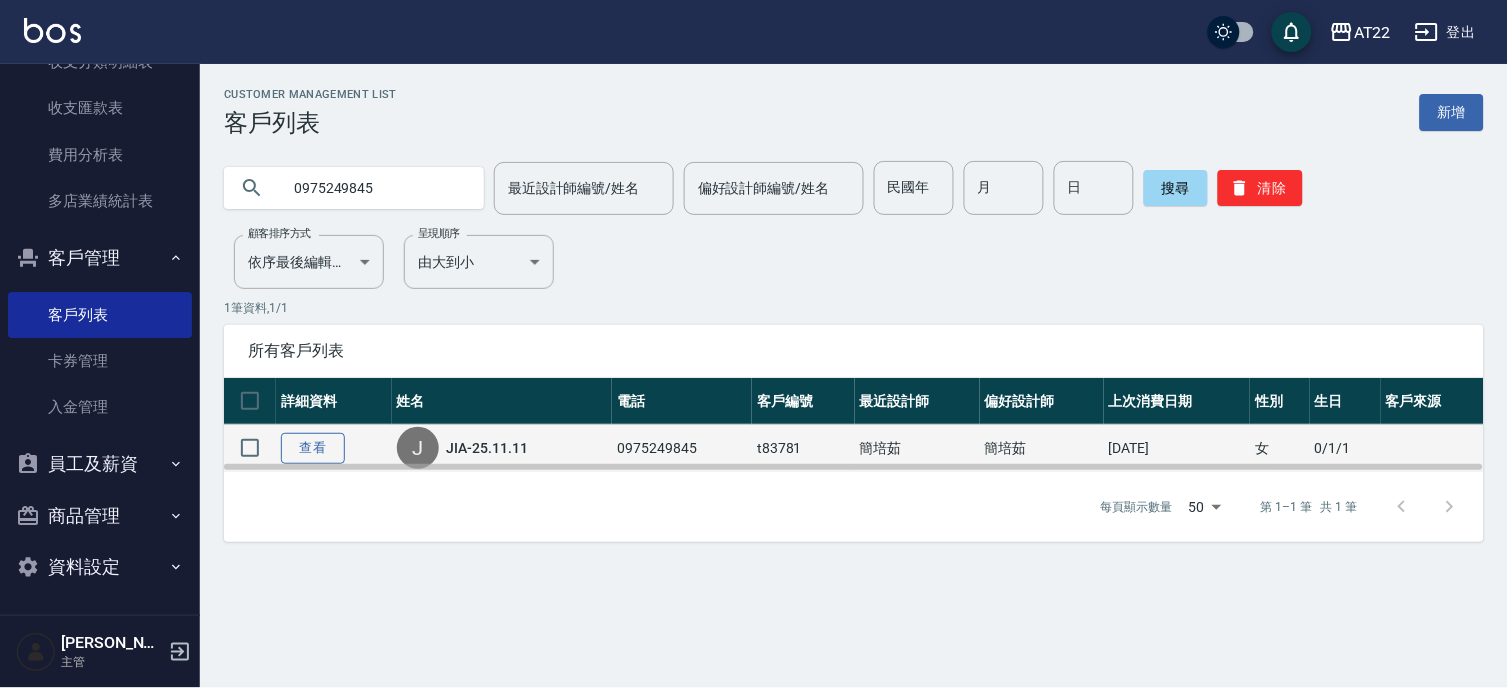 click on "查看" at bounding box center [313, 448] 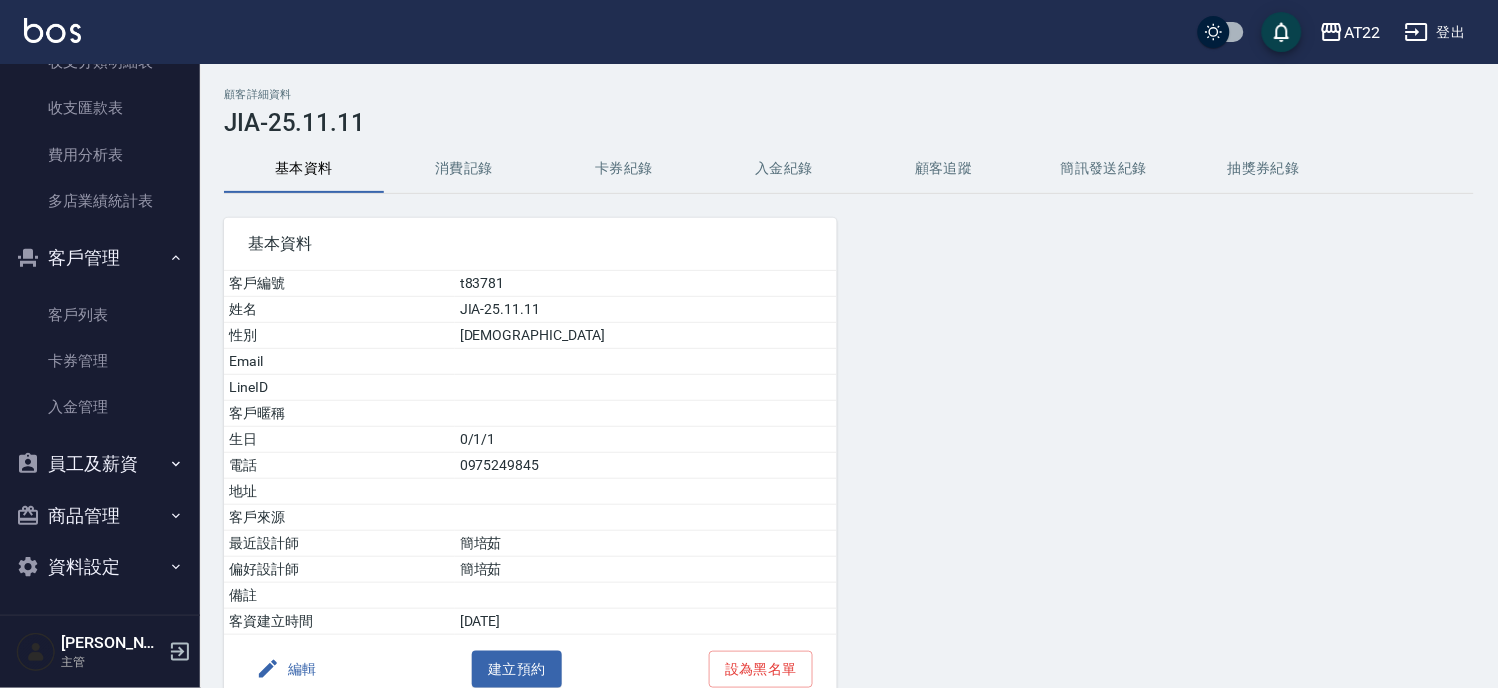 click on "消費記錄" at bounding box center [464, 169] 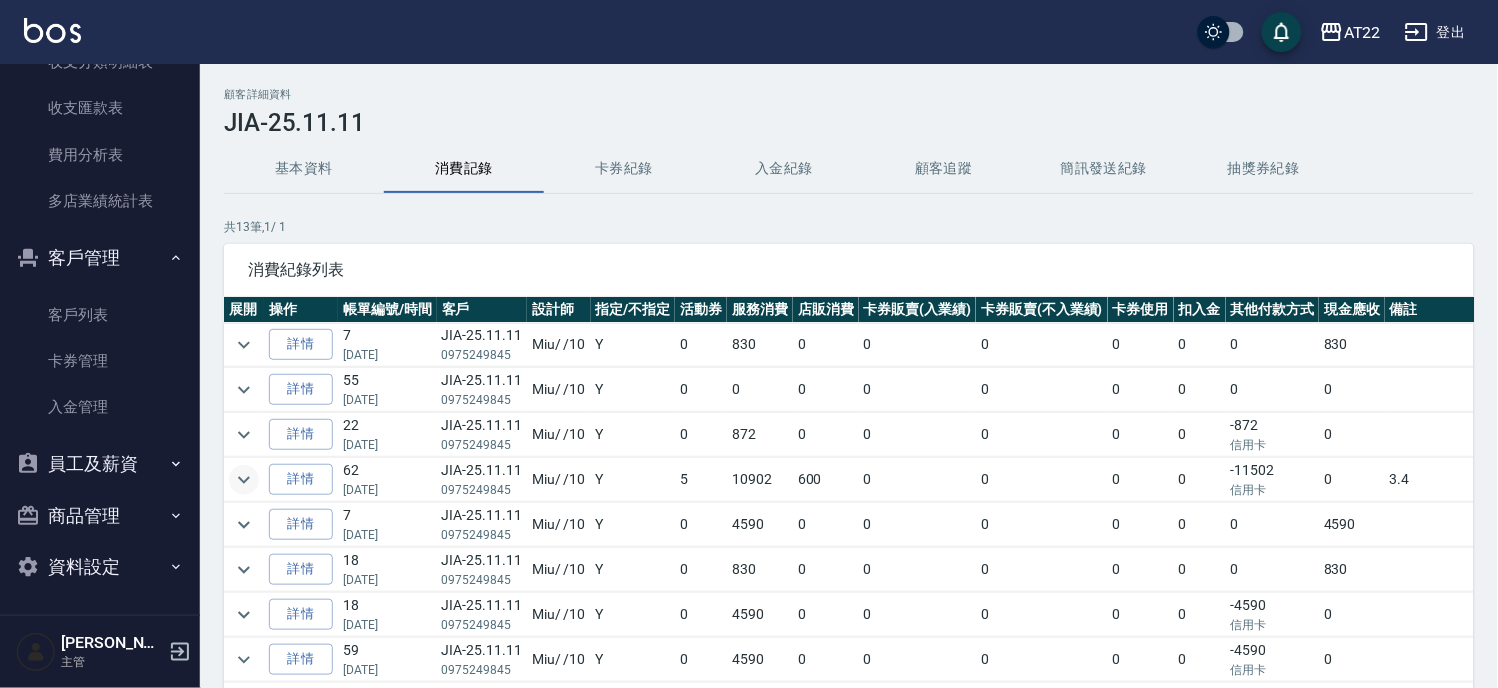 click 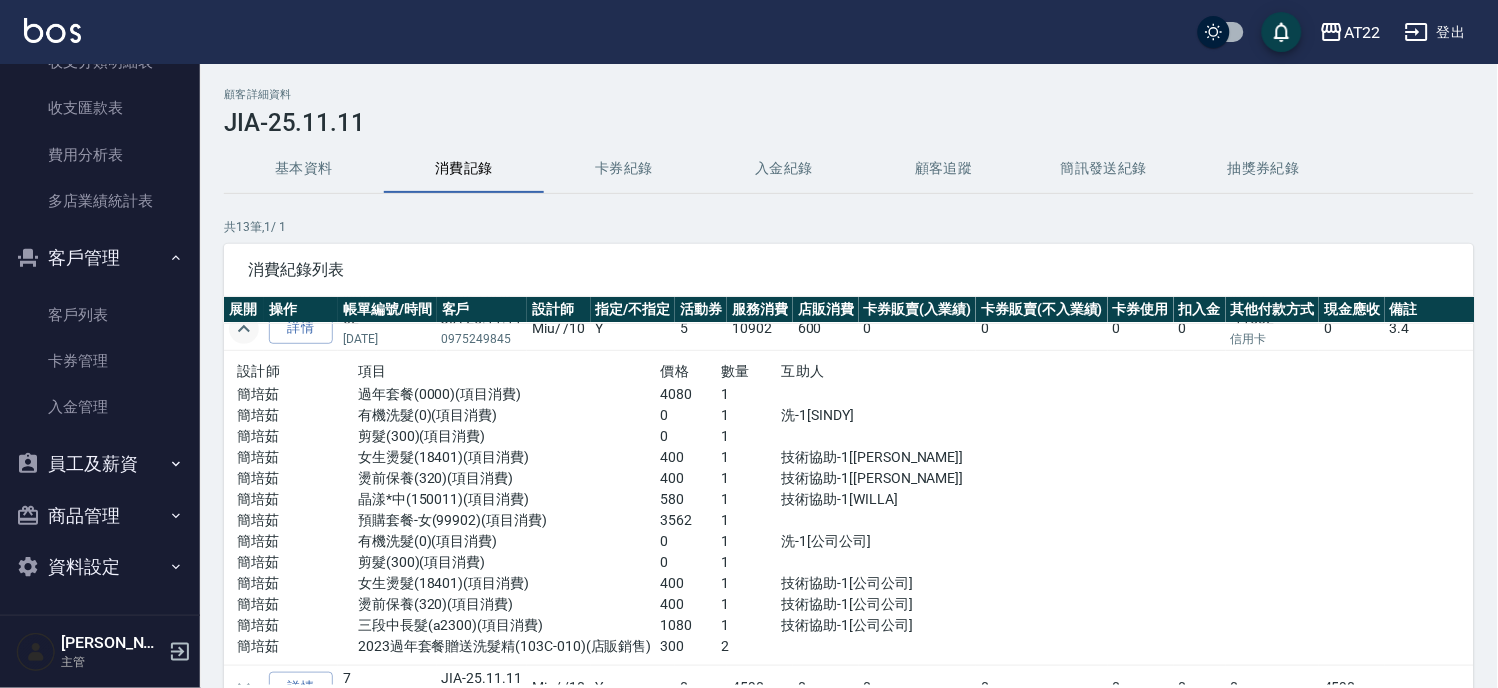 scroll, scrollTop: 276, scrollLeft: 0, axis: vertical 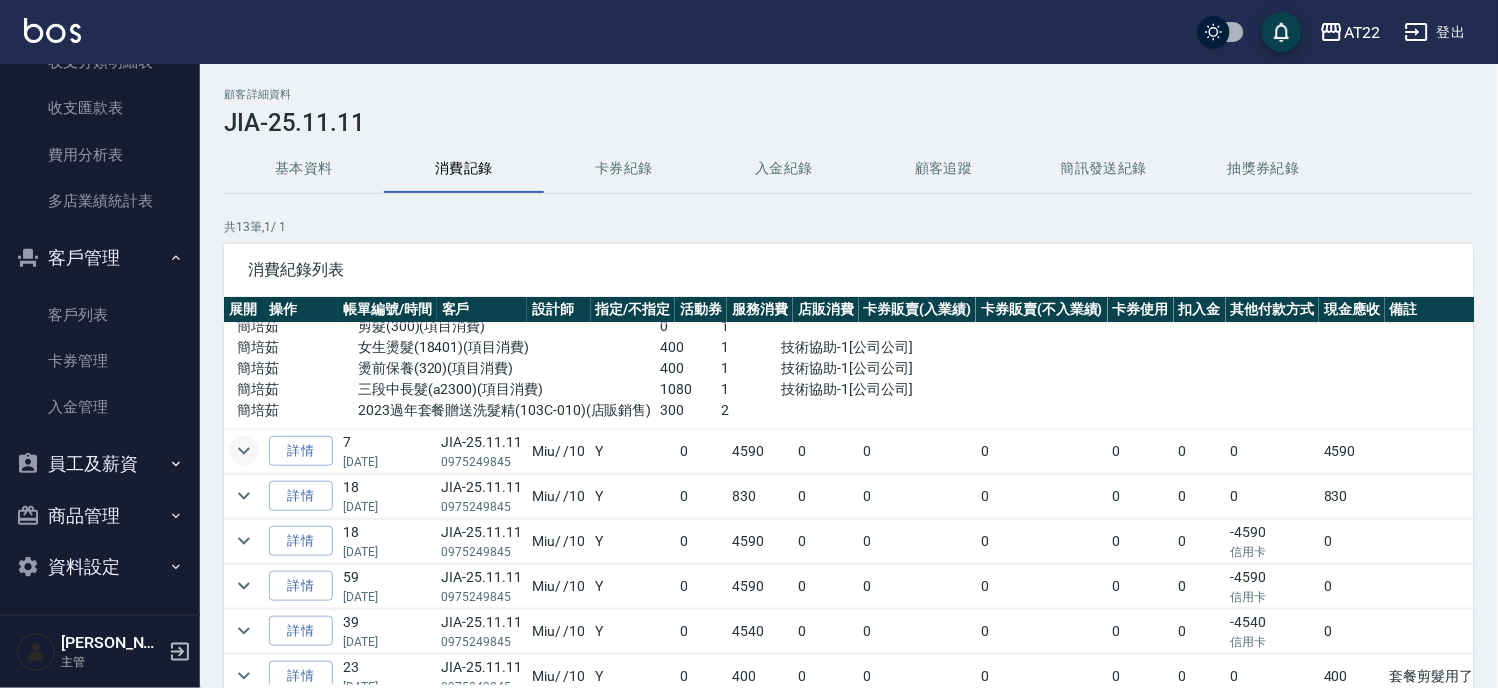 click 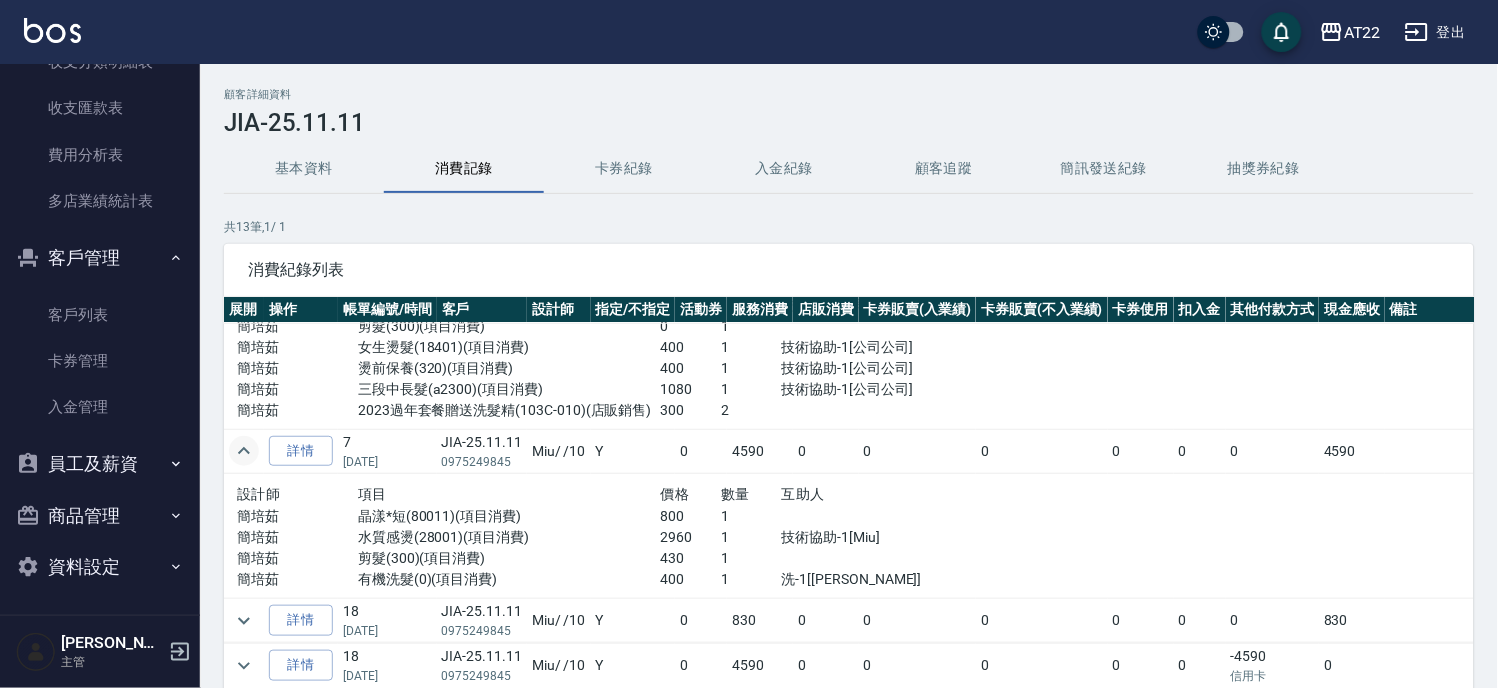 click on "基本資料" at bounding box center [304, 169] 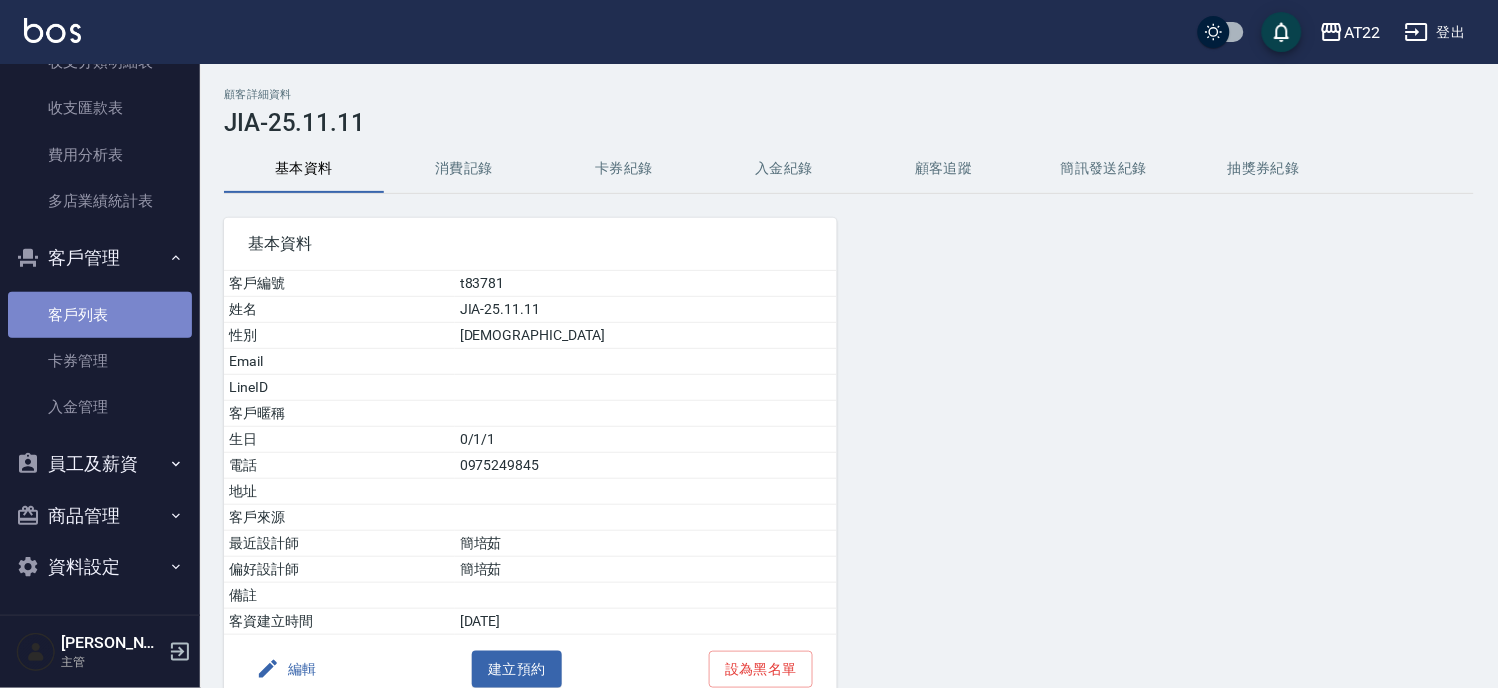 click on "客戶列表" at bounding box center [100, 315] 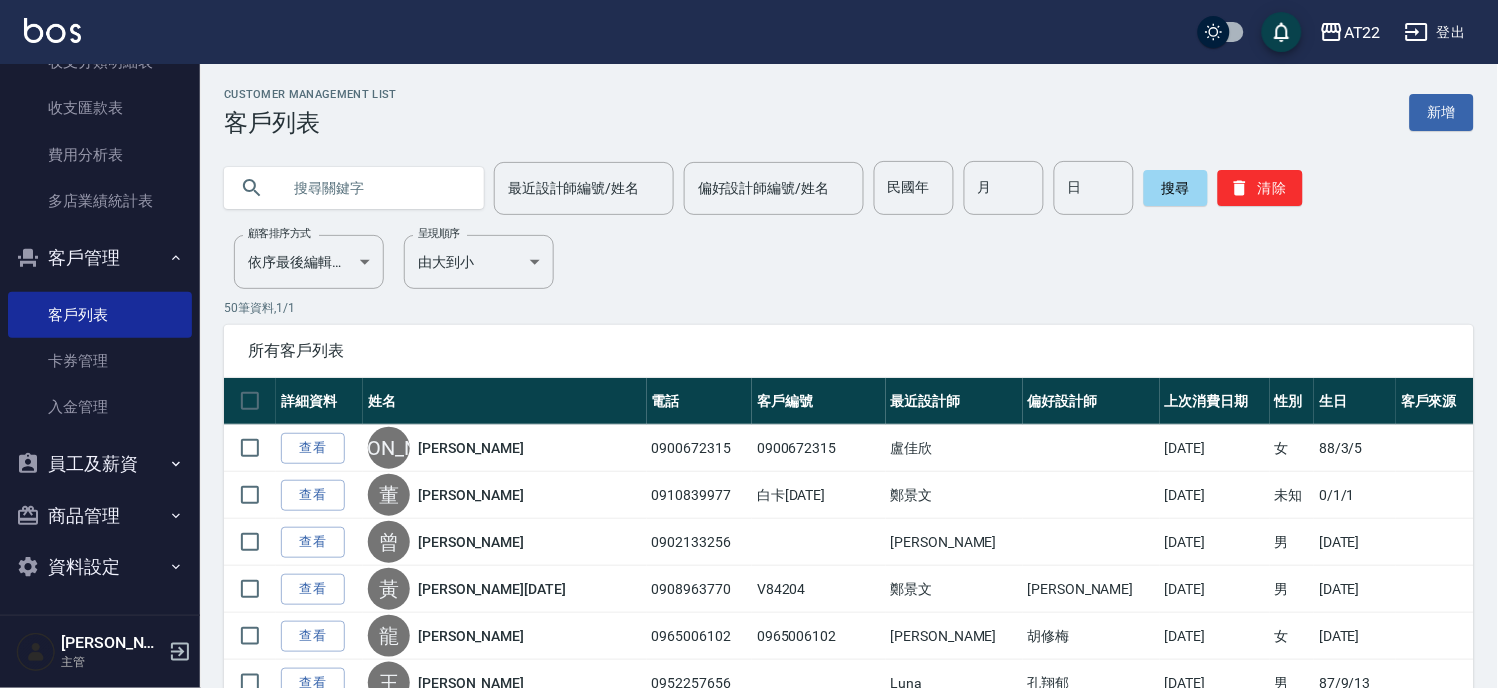 click at bounding box center (374, 188) 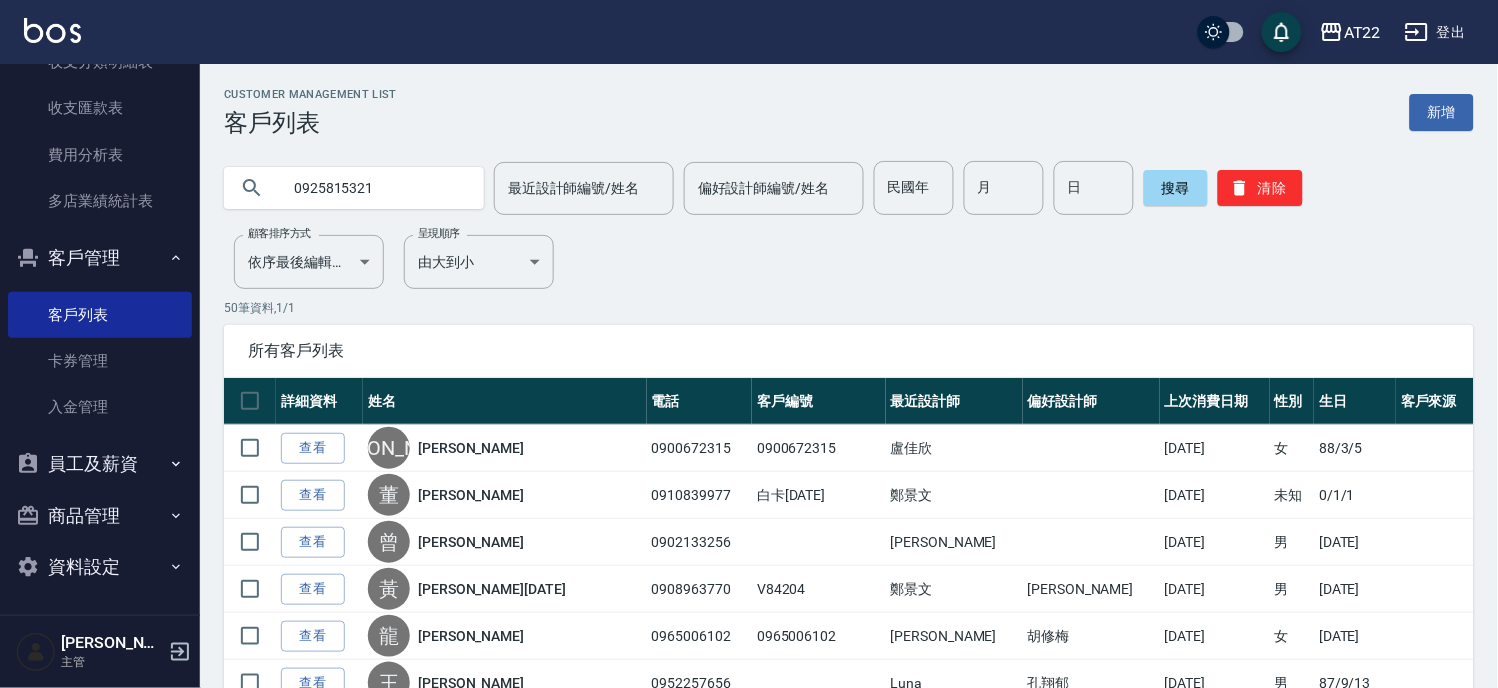 type on "0925815321" 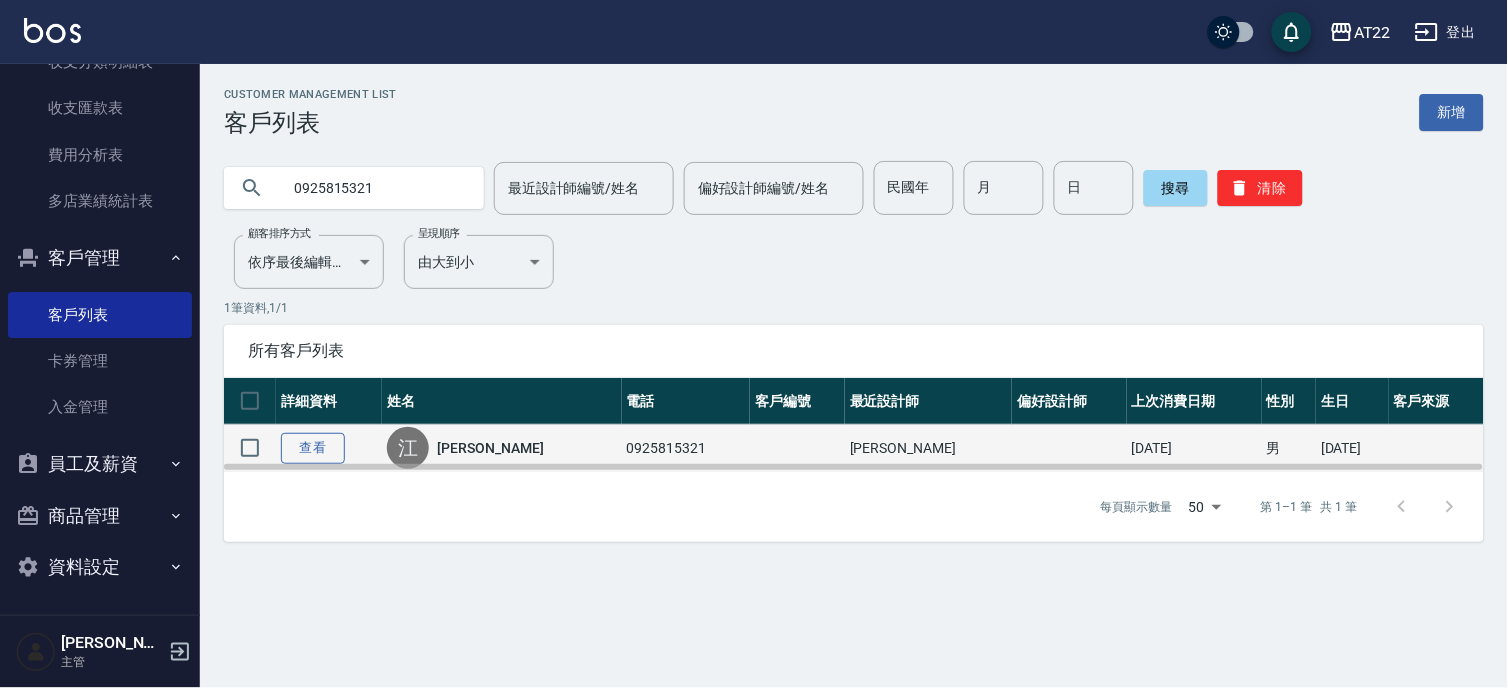 click on "查看" at bounding box center [313, 448] 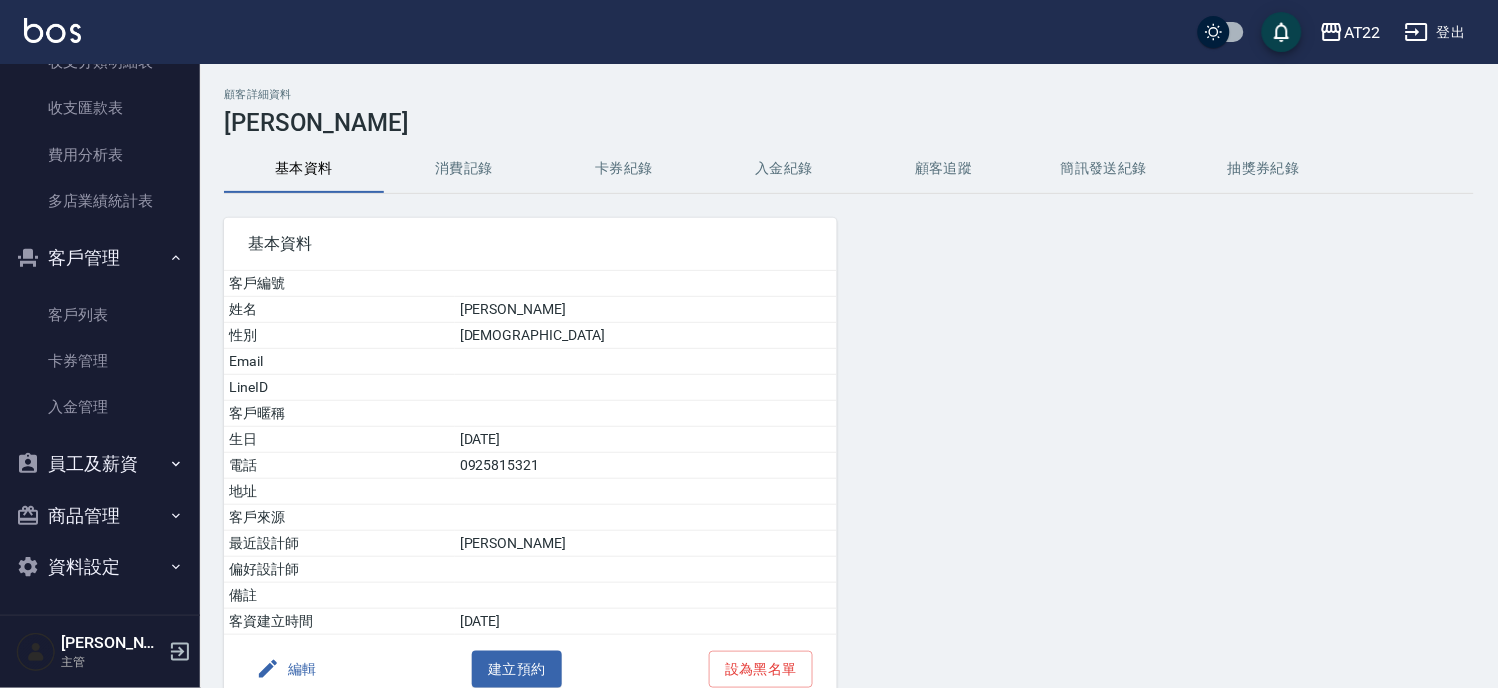 click on "消費記錄" at bounding box center (464, 169) 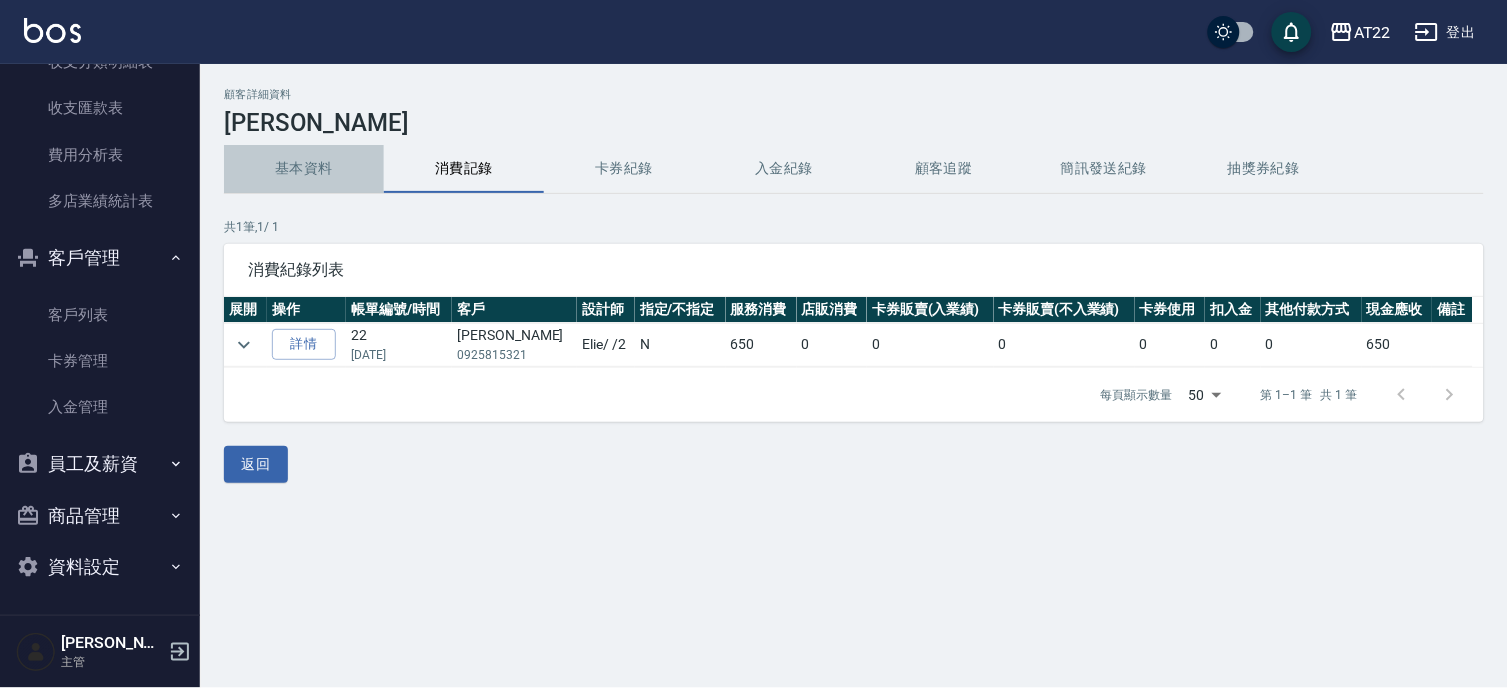 click on "基本資料" at bounding box center [304, 169] 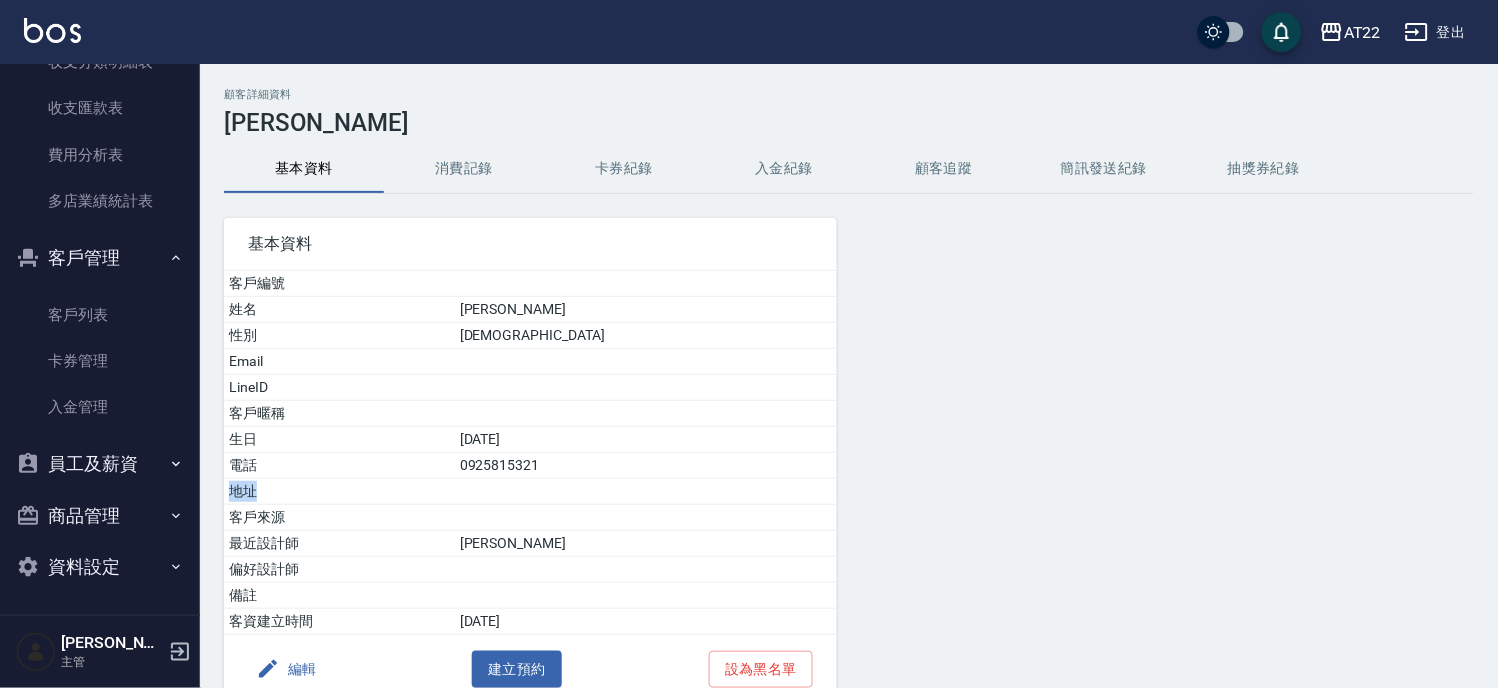 drag, startPoint x: 621, startPoint y: 465, endPoint x: 527, endPoint y: 478, distance: 94.89468 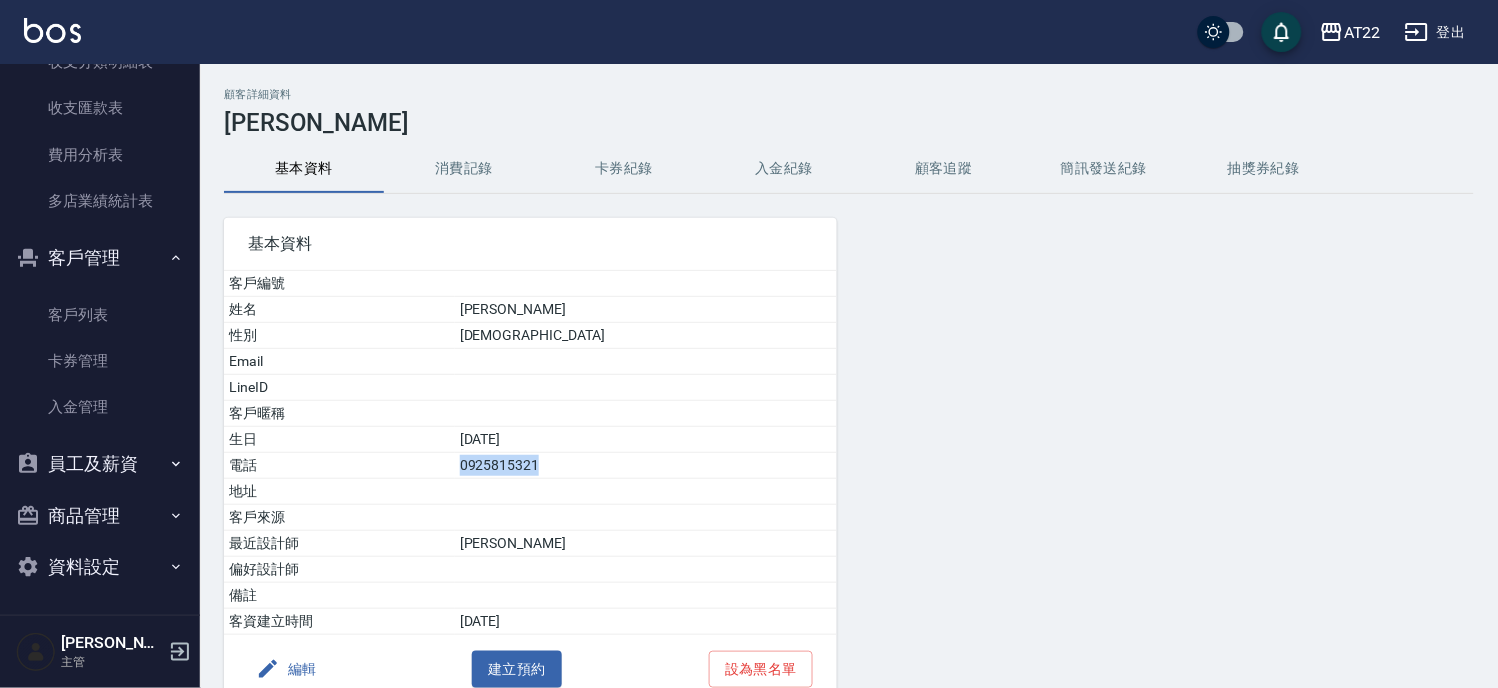 drag, startPoint x: 622, startPoint y: 462, endPoint x: 534, endPoint y: 471, distance: 88.45903 